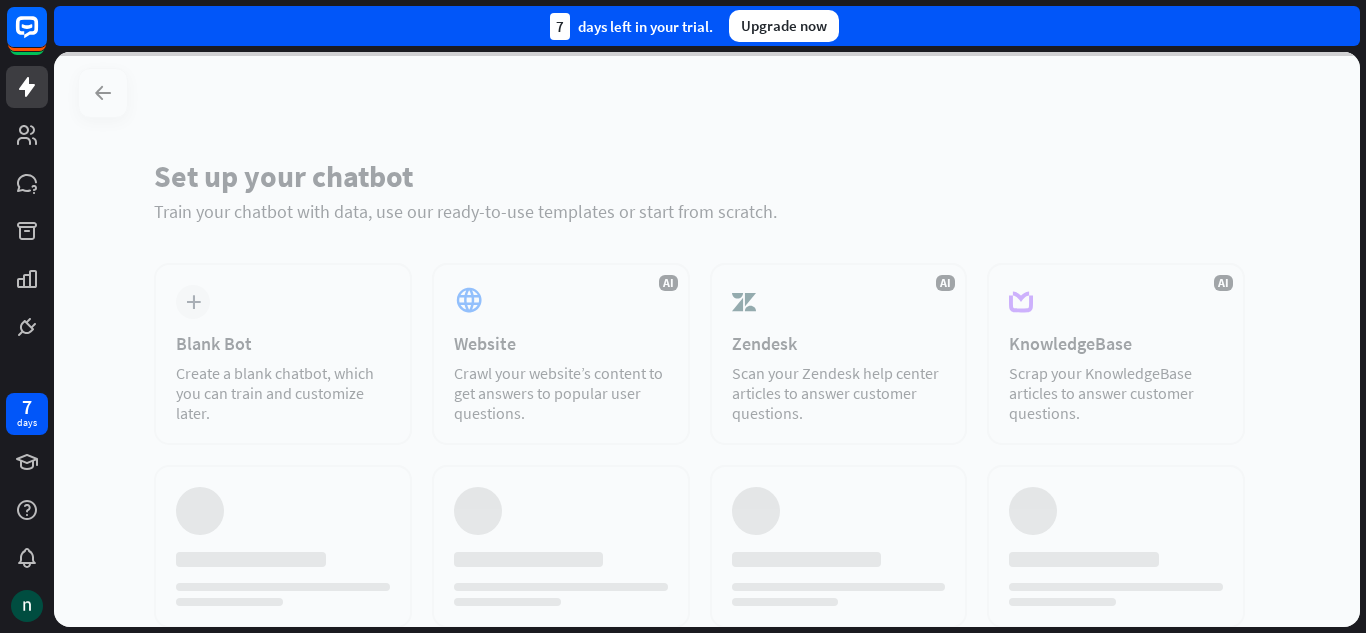 scroll, scrollTop: 0, scrollLeft: 0, axis: both 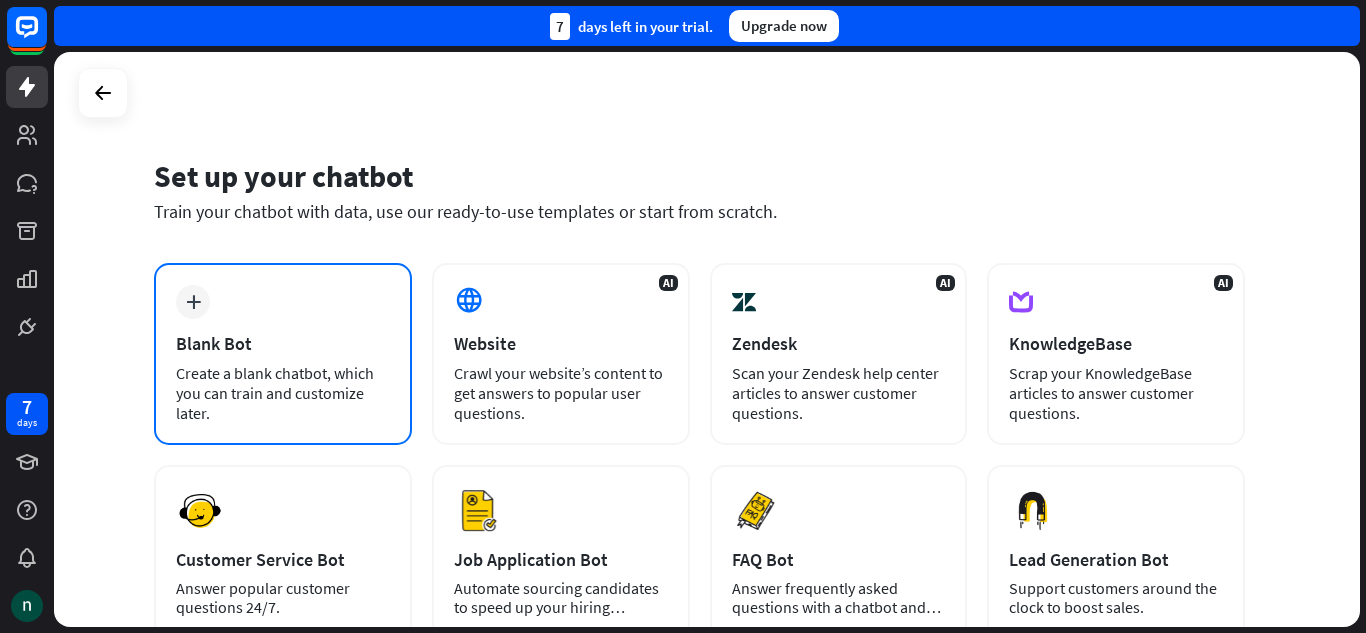 click on "plus" at bounding box center [193, 302] 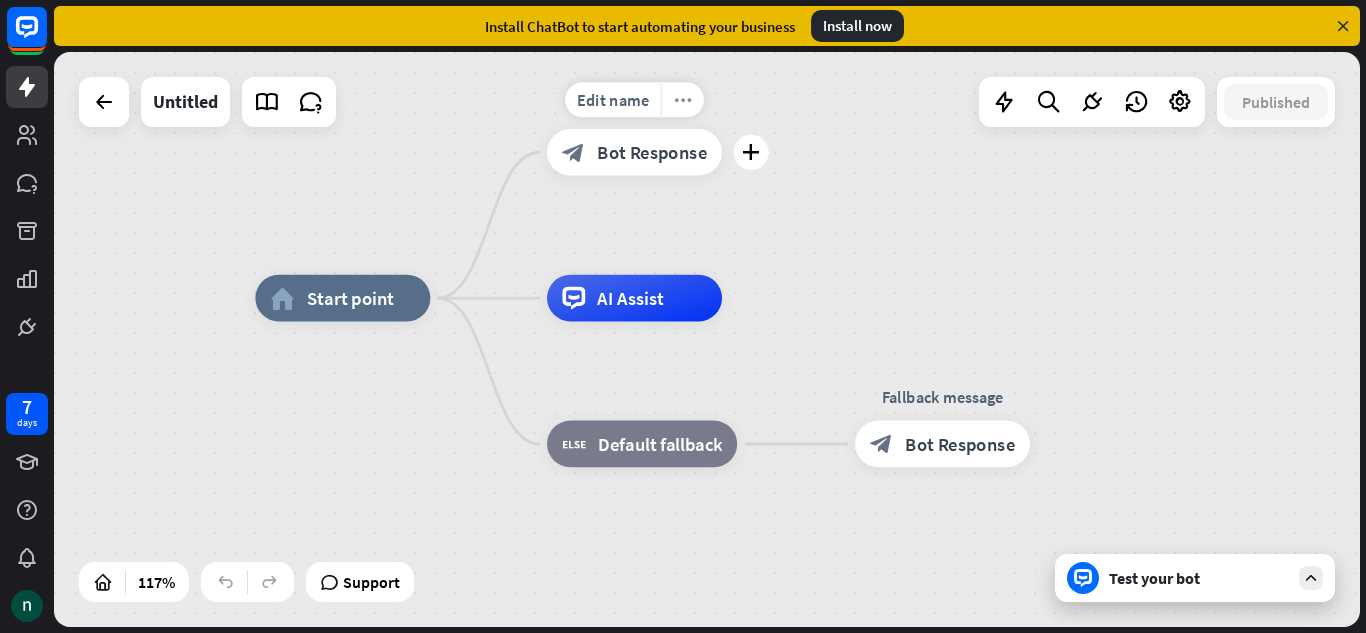 click on "more_horiz" at bounding box center [683, 100] 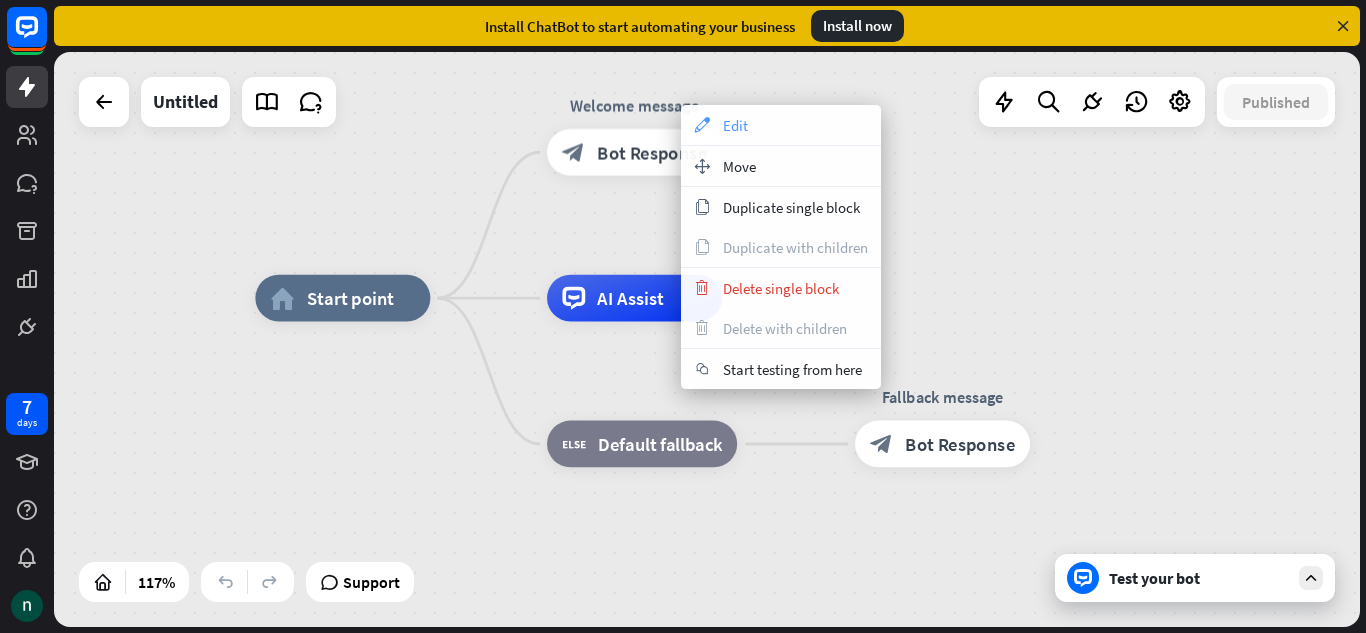 click on "appearance   Edit" at bounding box center (781, 125) 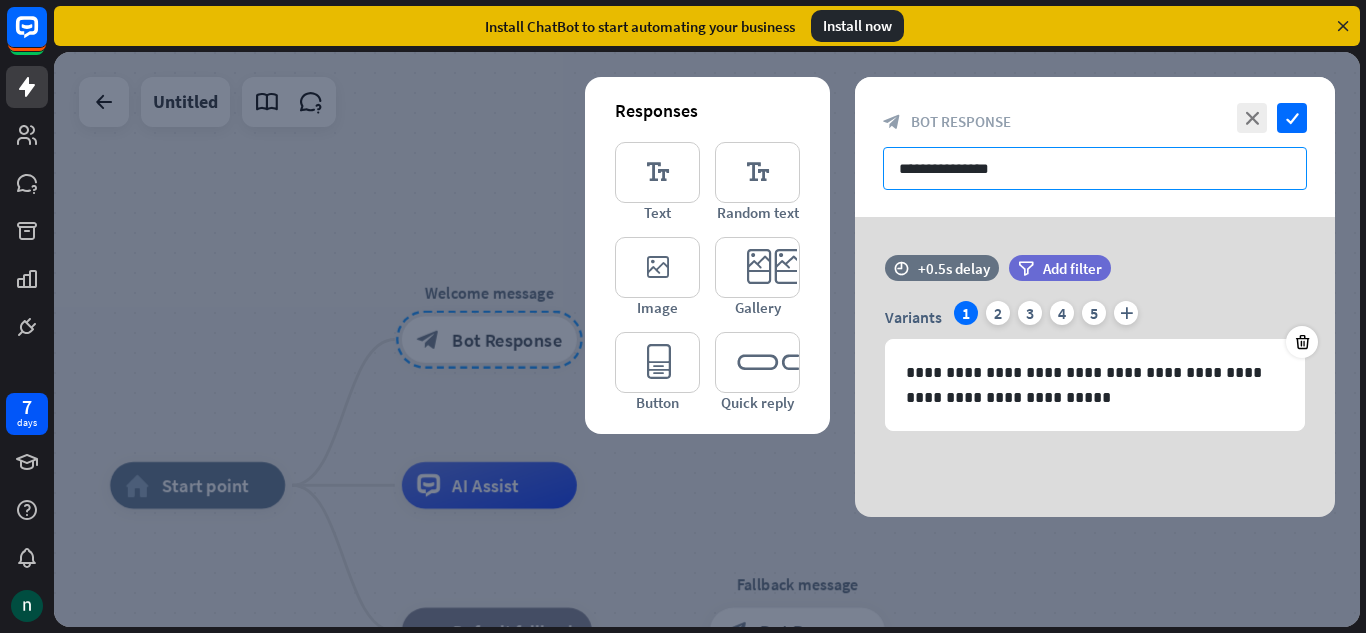 drag, startPoint x: 1090, startPoint y: 177, endPoint x: 850, endPoint y: 188, distance: 240.25195 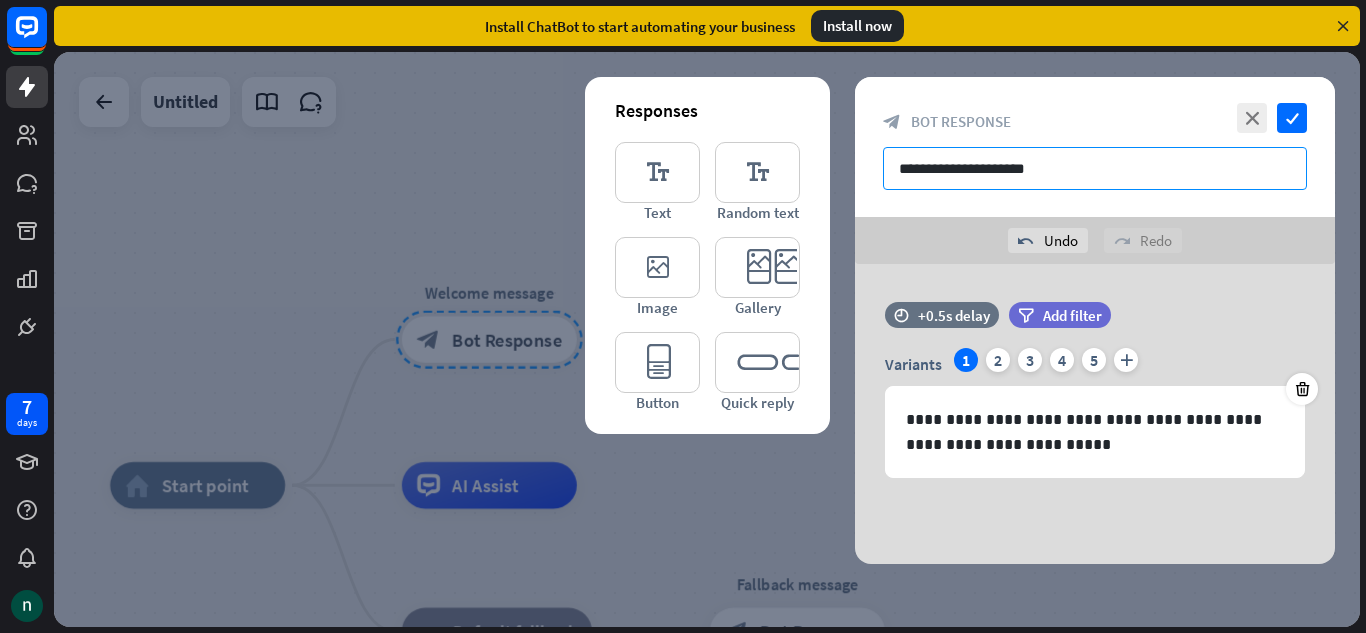 type on "**********" 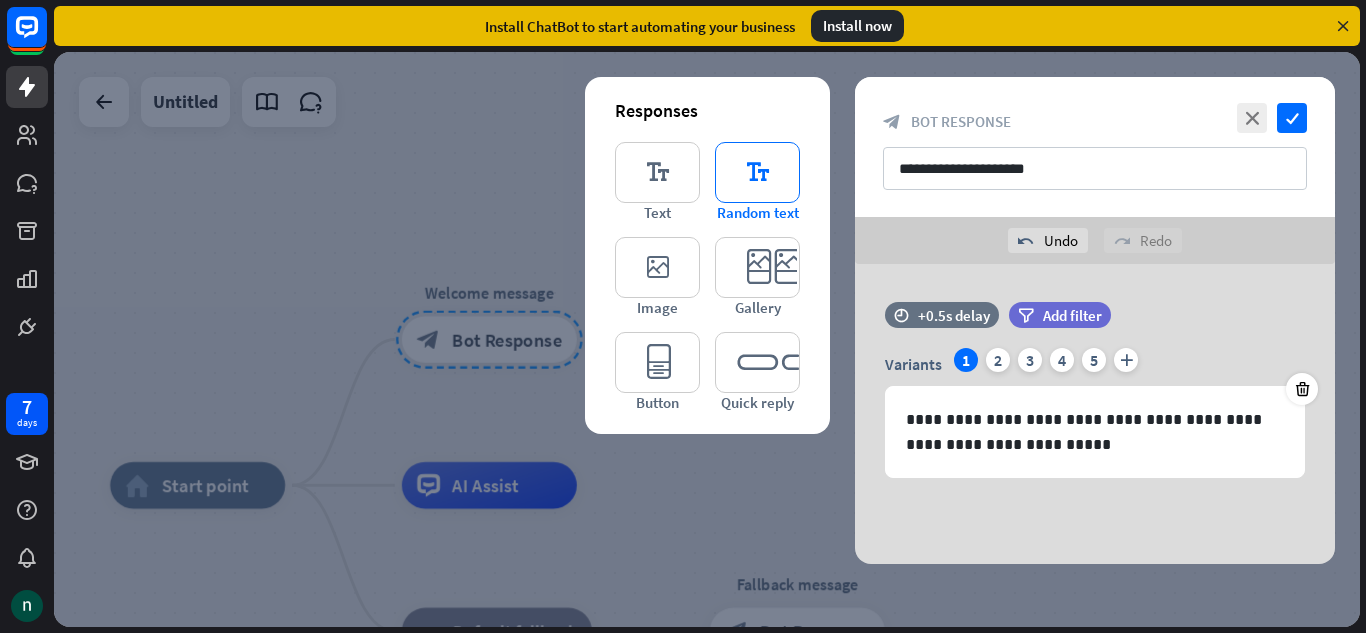 click on "editor_text" at bounding box center [757, 172] 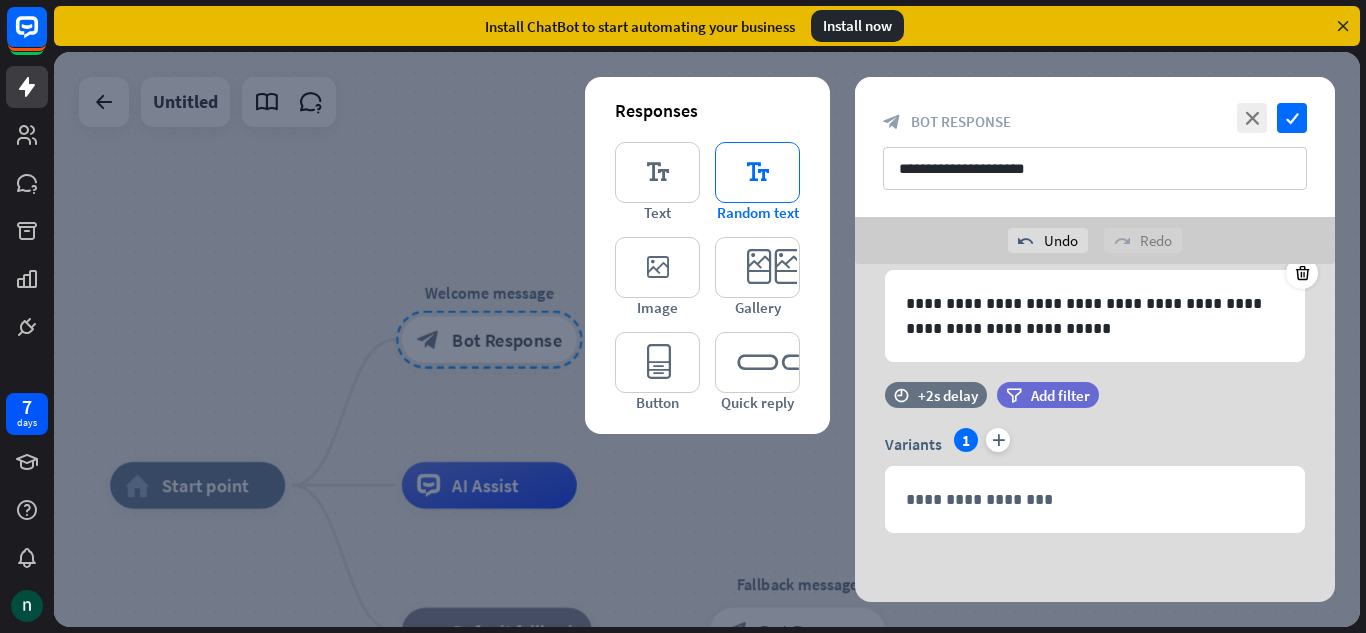 scroll, scrollTop: 117, scrollLeft: 0, axis: vertical 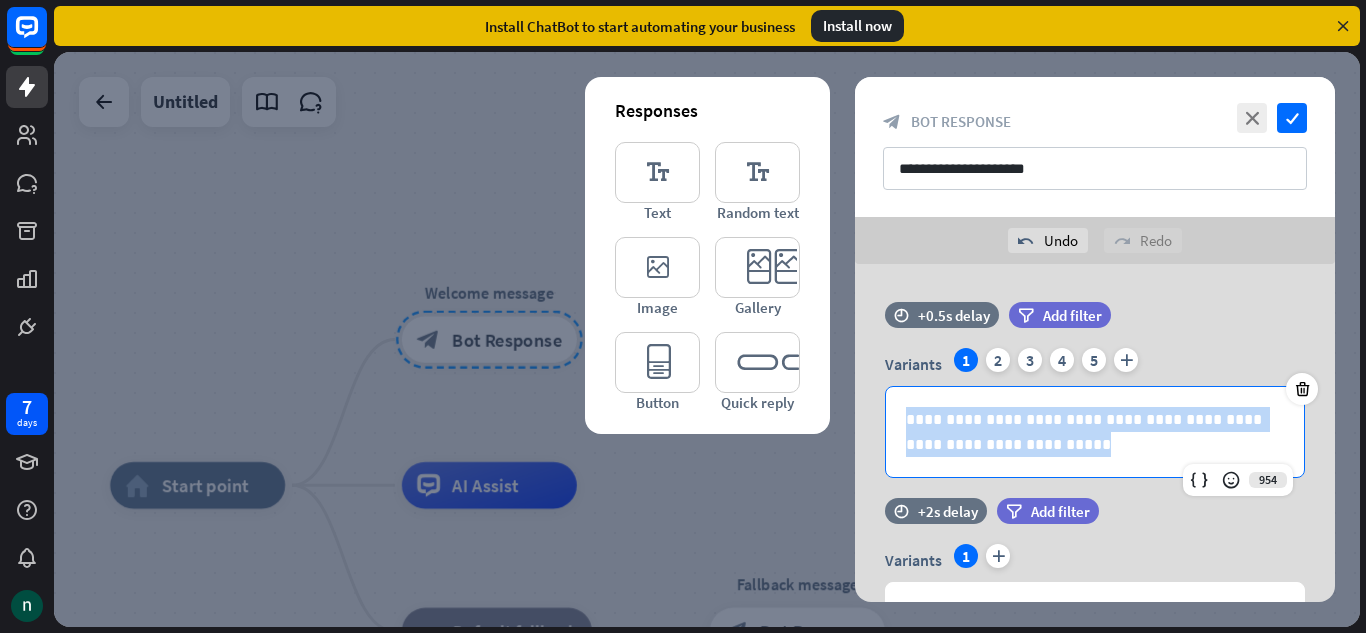 drag, startPoint x: 1025, startPoint y: 331, endPoint x: 824, endPoint y: 232, distance: 224.05803 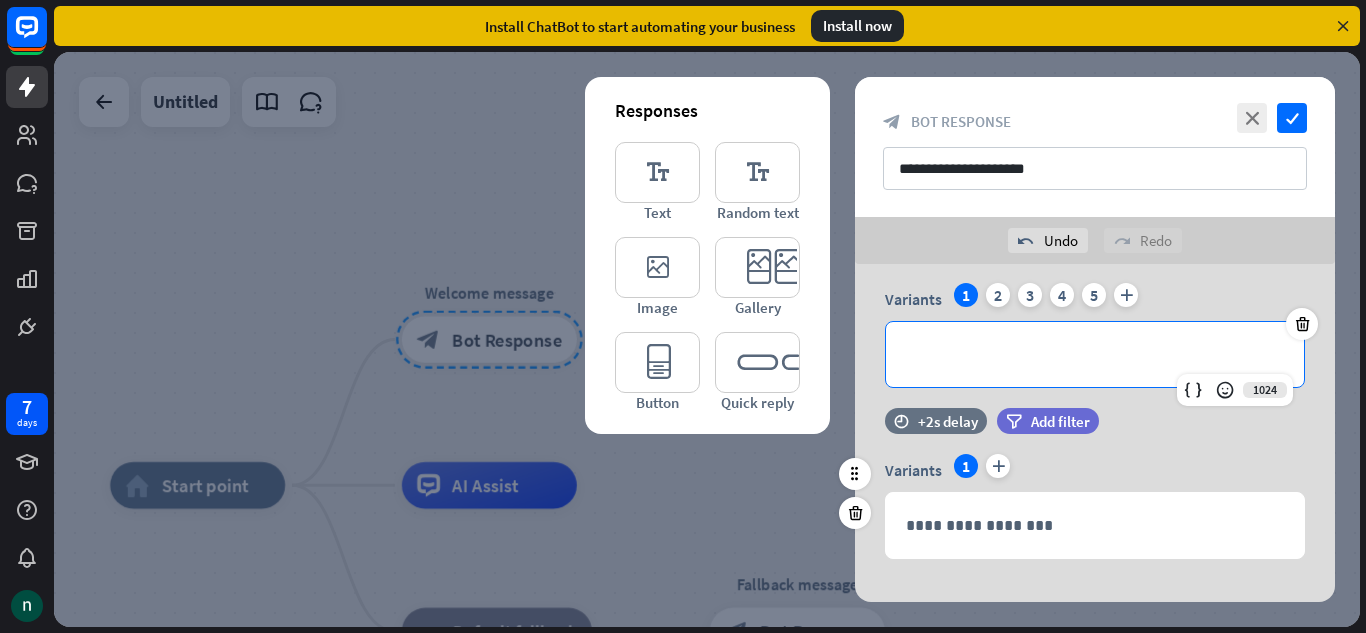 scroll, scrollTop: 92, scrollLeft: 0, axis: vertical 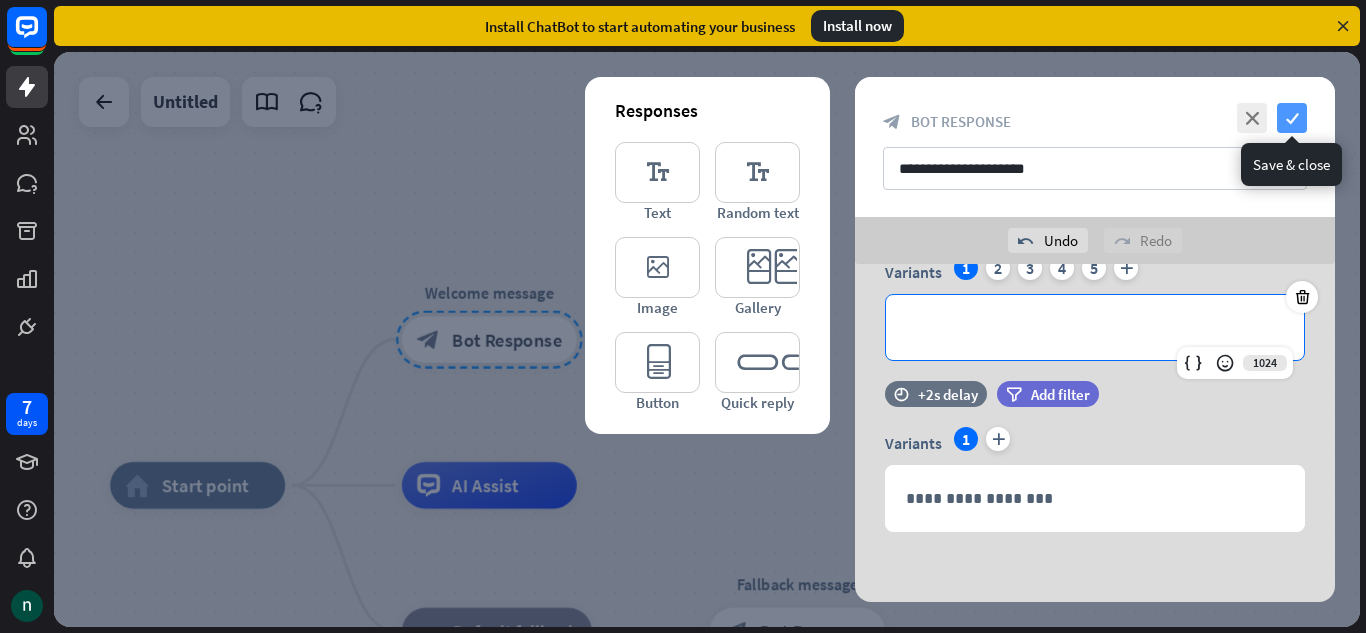 click on "check" at bounding box center (1292, 118) 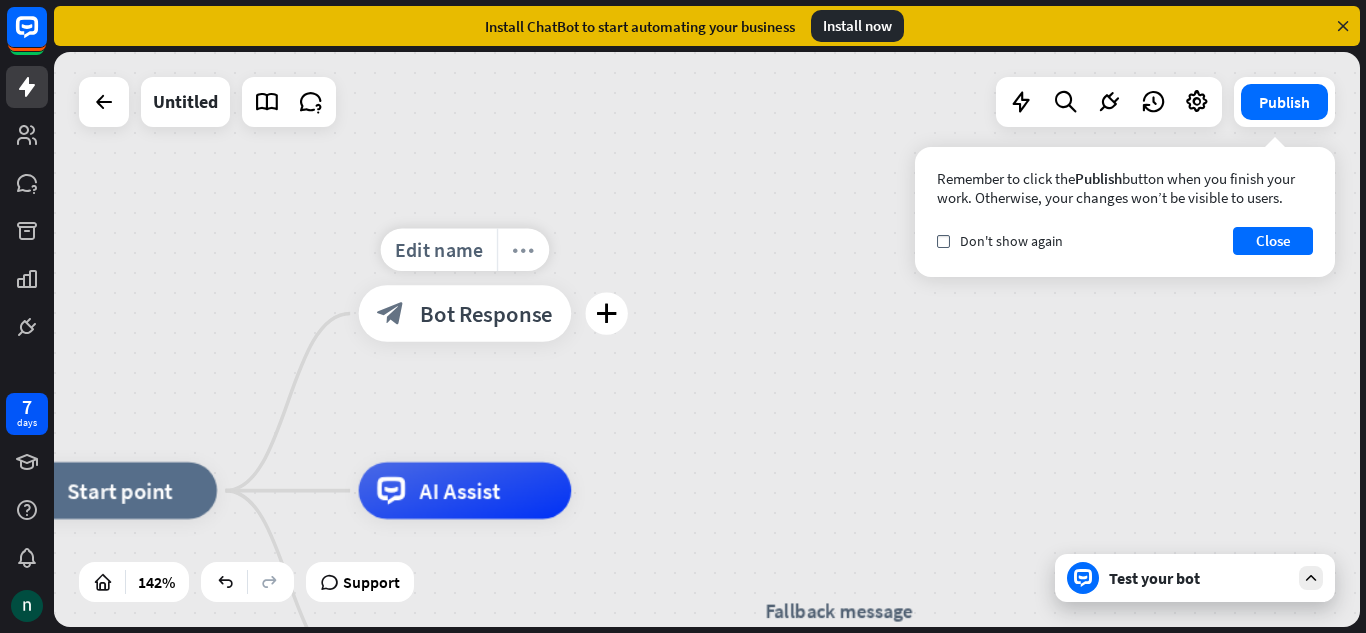 click on "more_horiz" at bounding box center [523, 249] 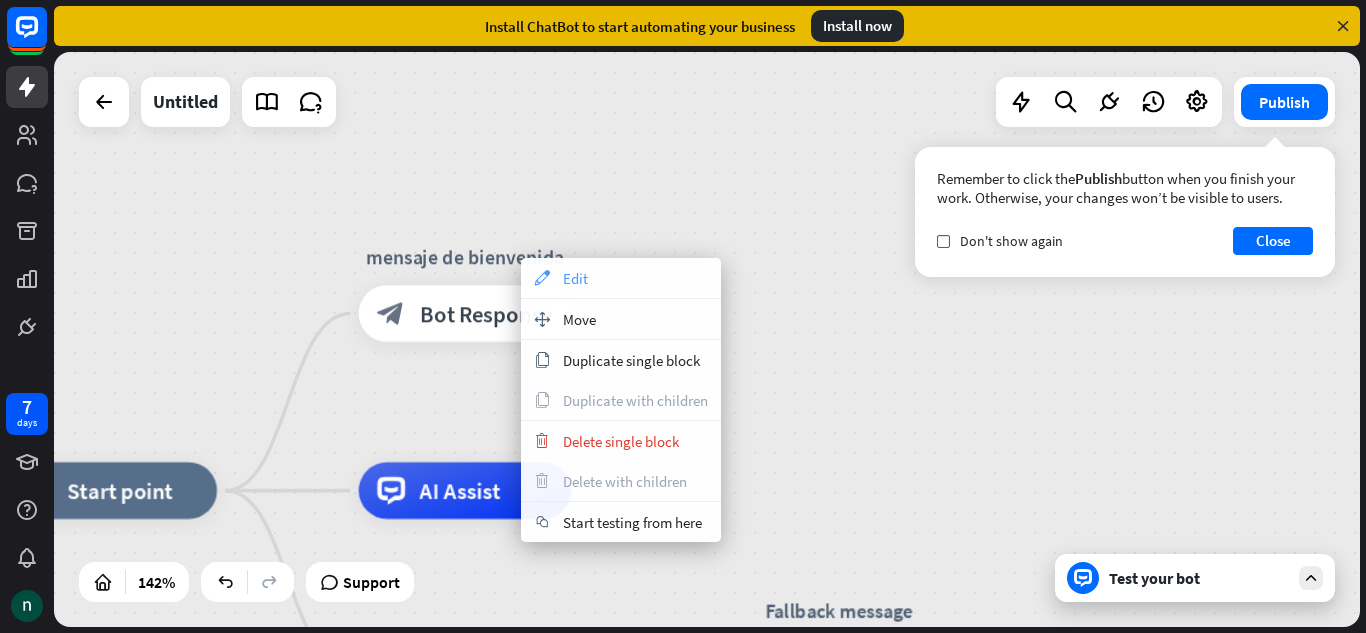 click on "Edit" at bounding box center (575, 278) 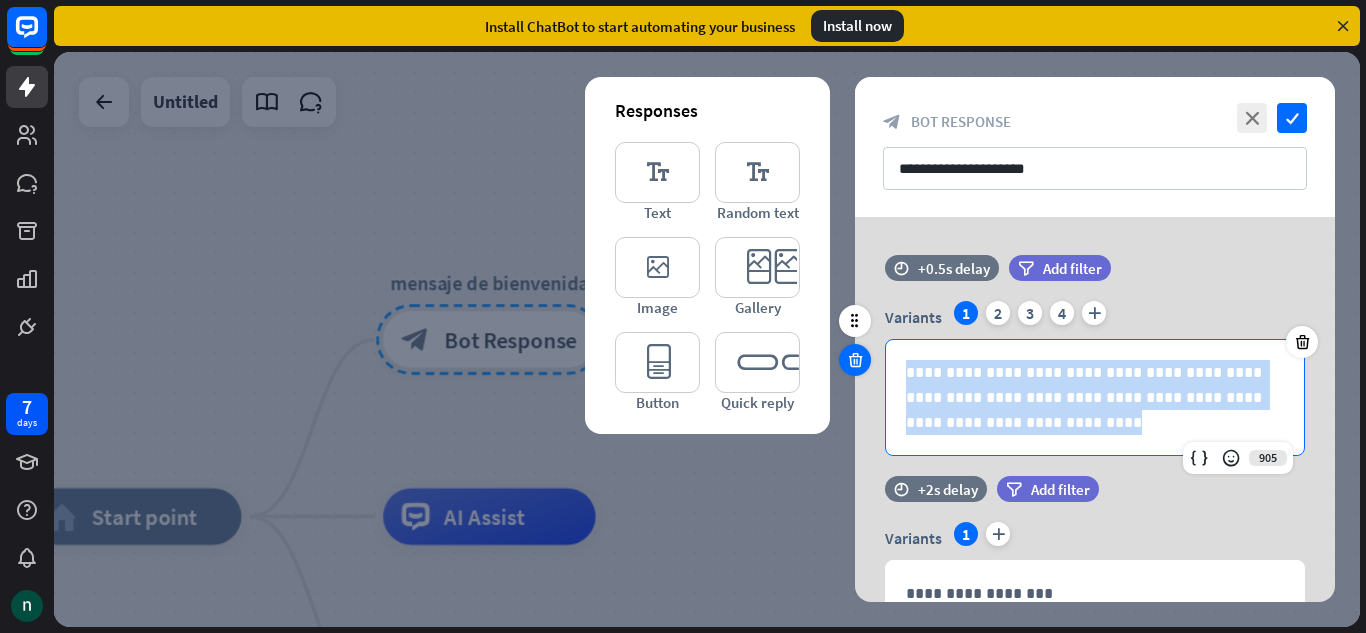 drag, startPoint x: 1000, startPoint y: 434, endPoint x: 861, endPoint y: 367, distance: 154.30489 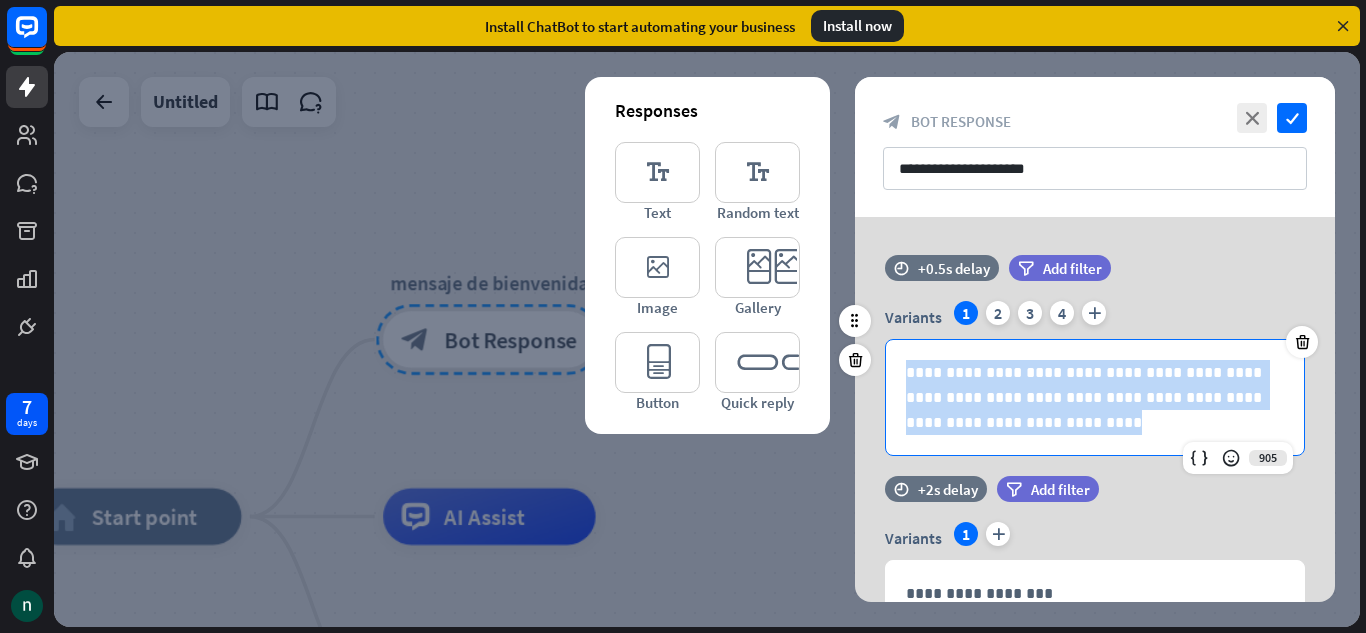 type 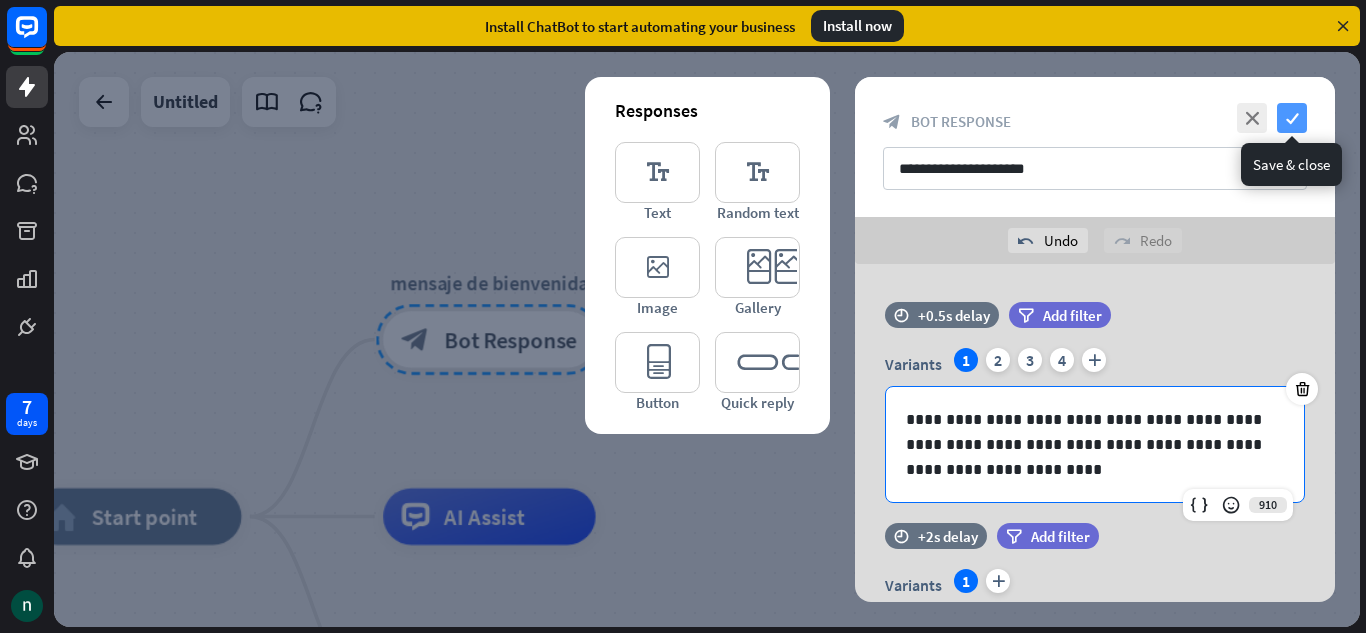 click on "check" at bounding box center [1292, 118] 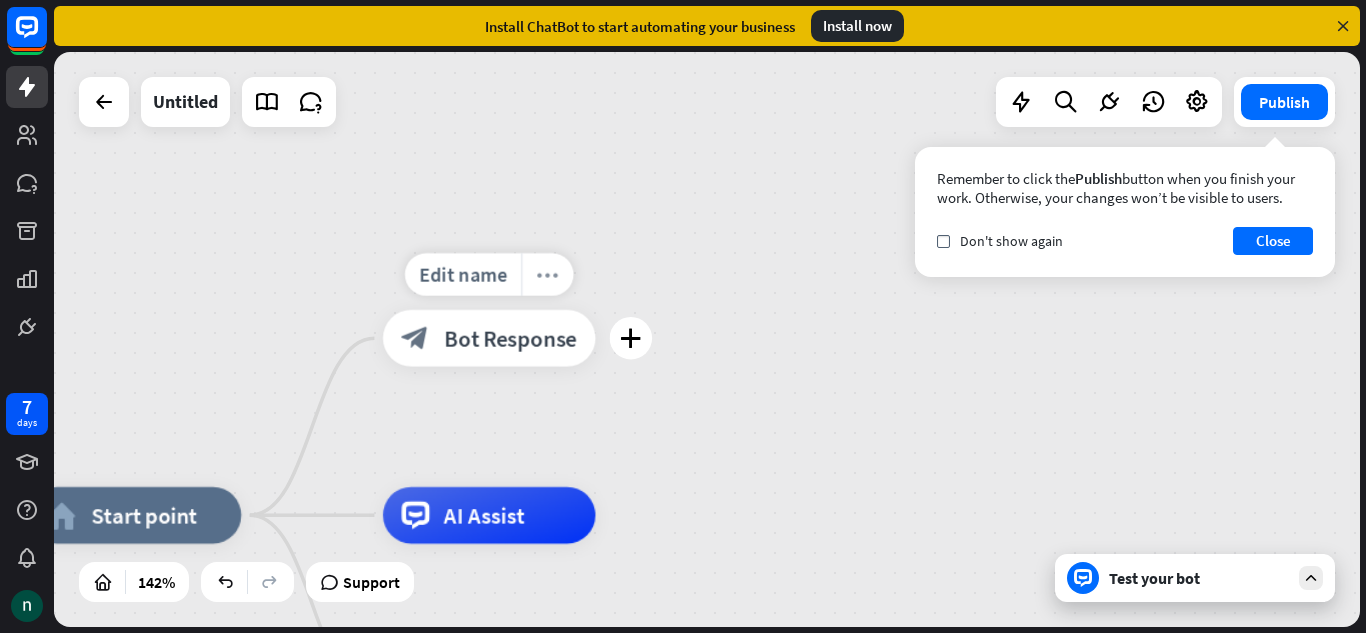 click on "more_horiz" at bounding box center [548, 274] 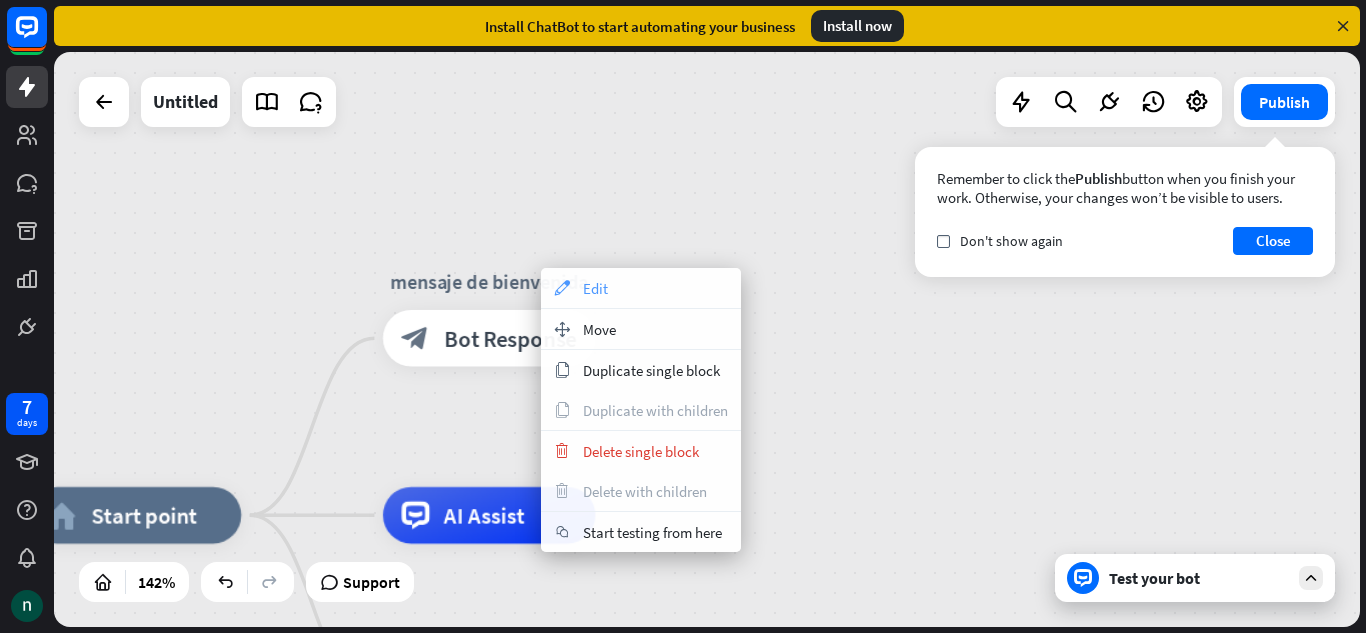 click on "appearance   Edit" at bounding box center [641, 288] 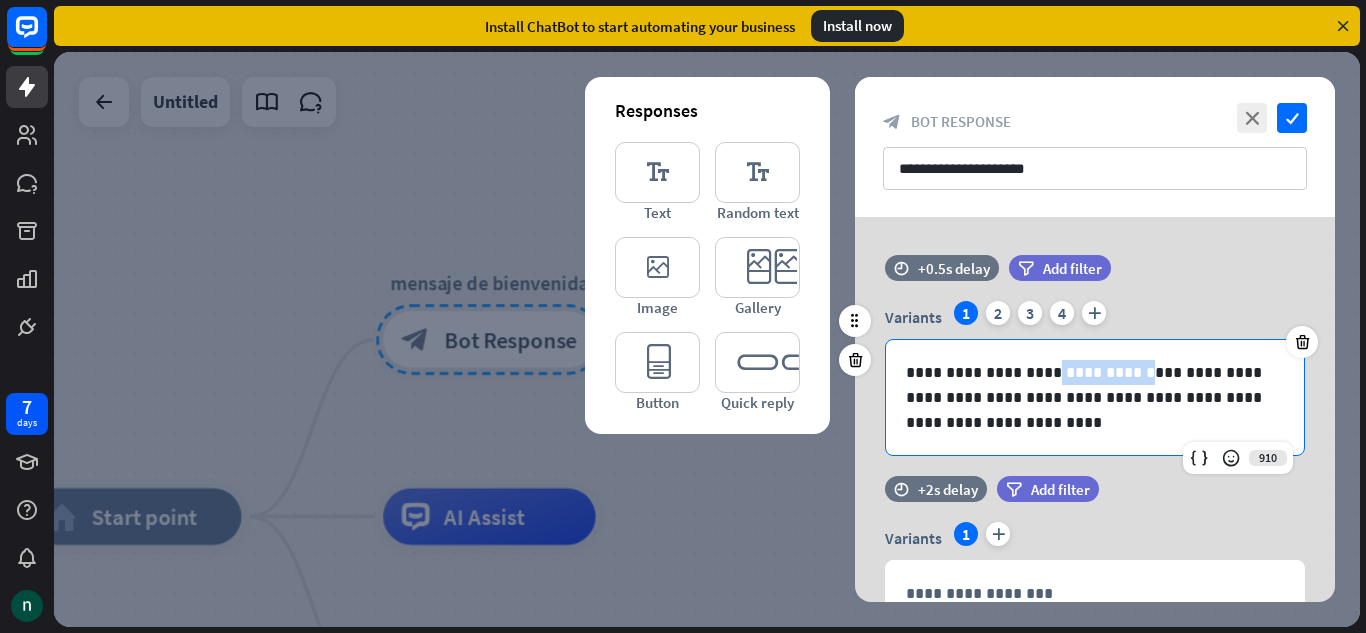 drag, startPoint x: 1041, startPoint y: 371, endPoint x: 1129, endPoint y: 361, distance: 88.56636 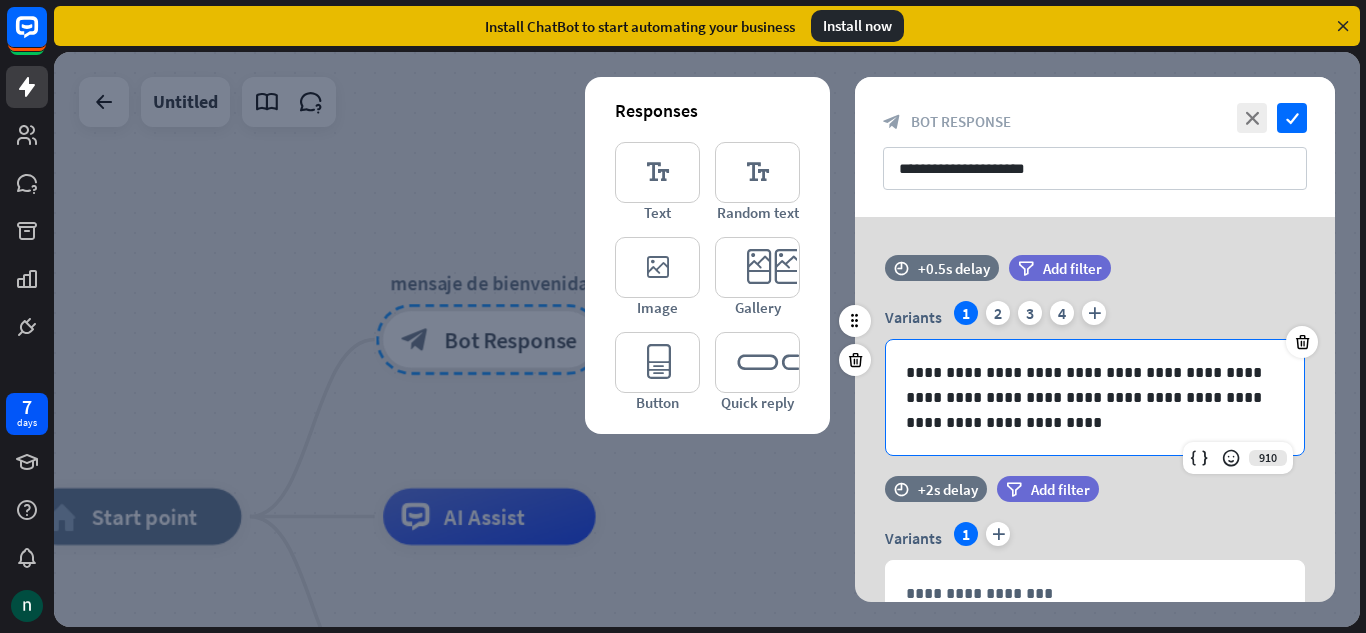 click on "**********" at bounding box center (1095, 397) 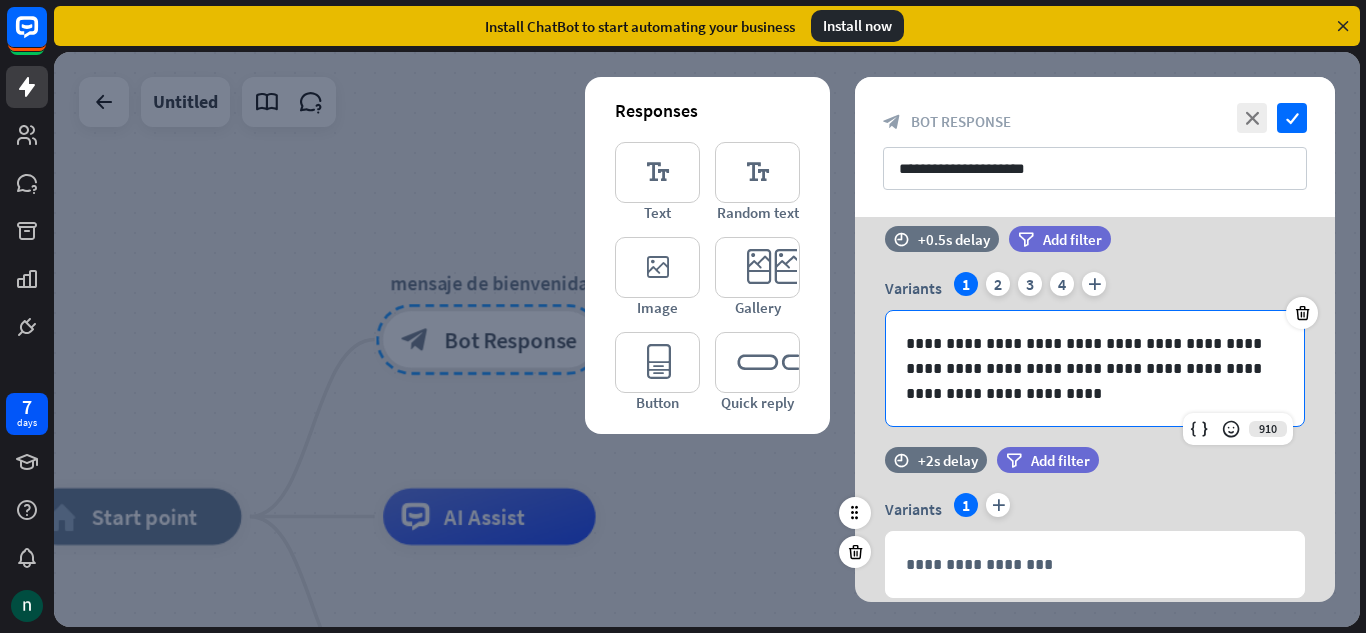 scroll, scrollTop: 0, scrollLeft: 0, axis: both 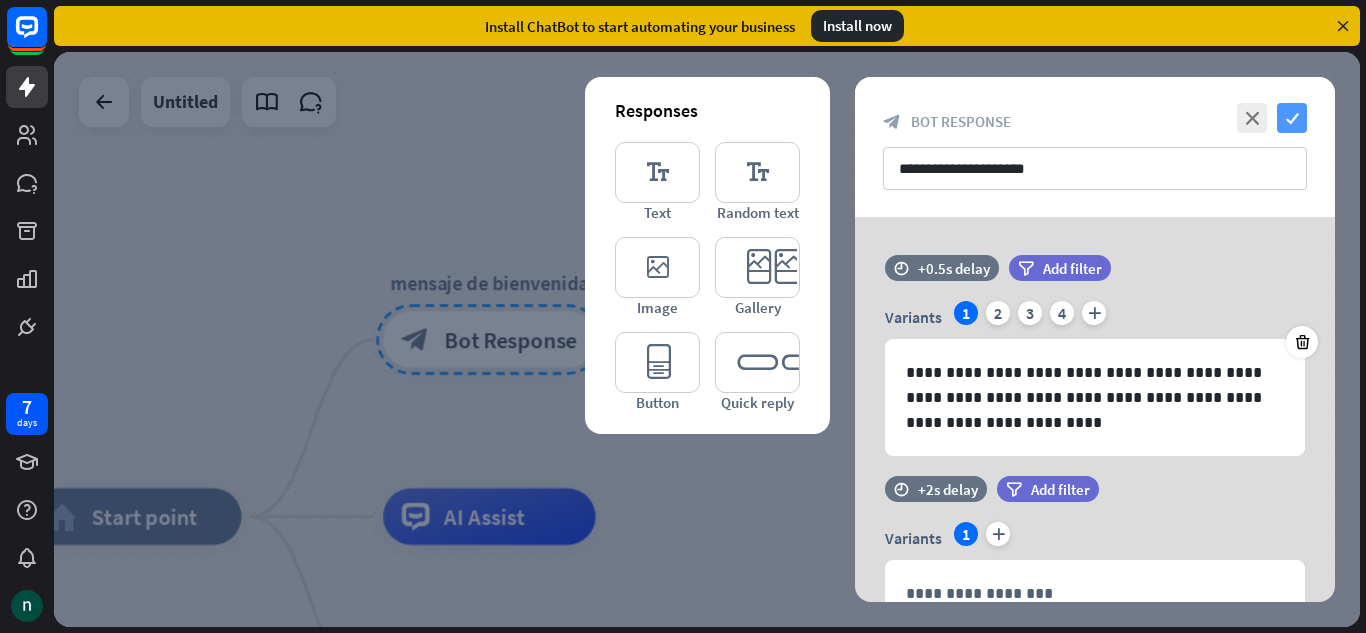 click on "check" at bounding box center [1292, 118] 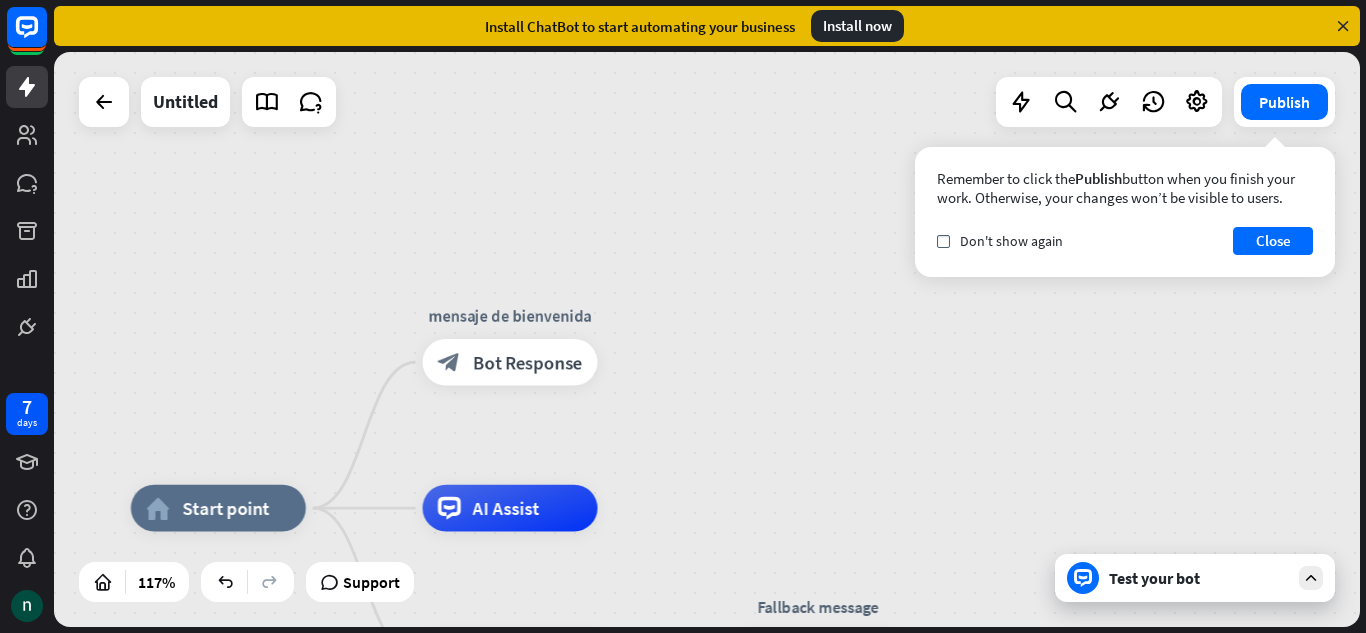 drag, startPoint x: 1365, startPoint y: 78, endPoint x: 1365, endPoint y: 142, distance: 64 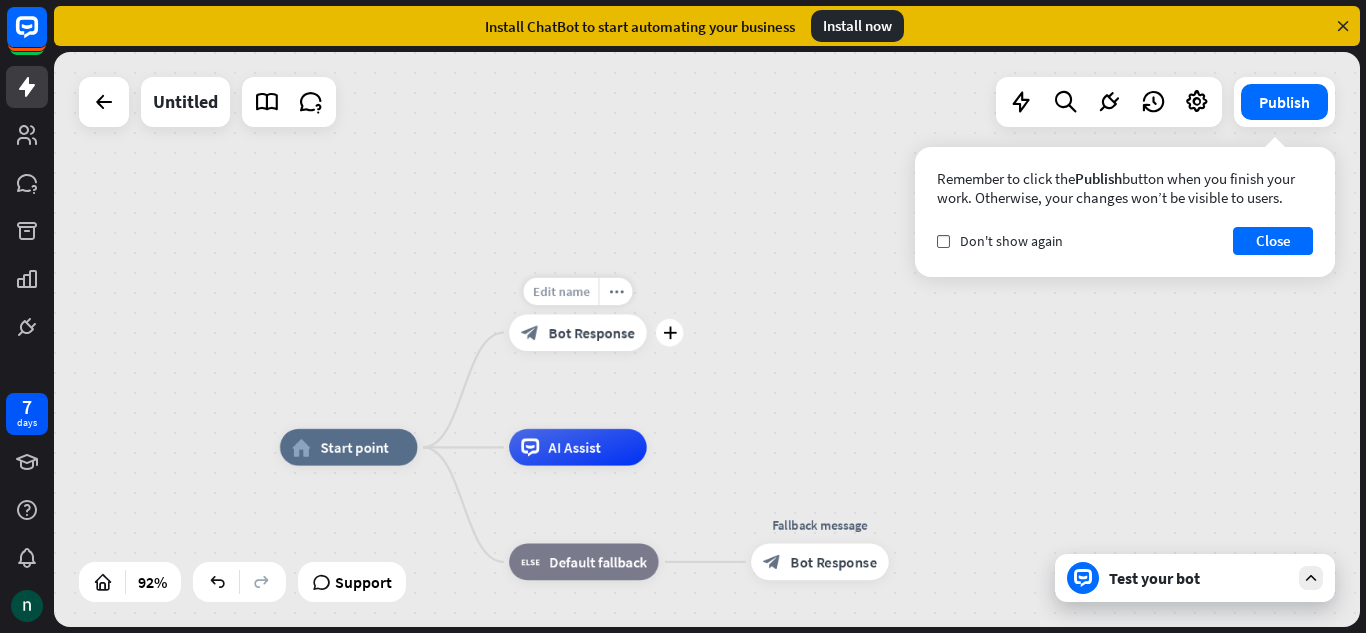 click on "Edit name" at bounding box center [561, 291] 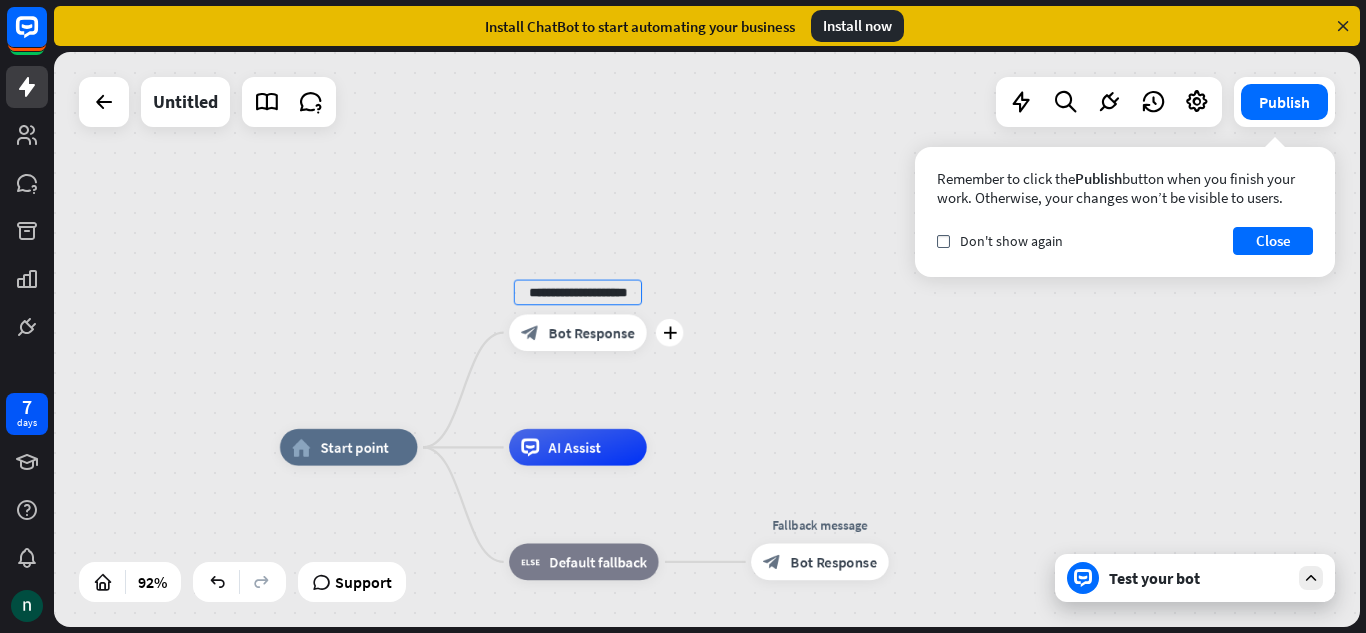 scroll, scrollTop: 0, scrollLeft: 20, axis: horizontal 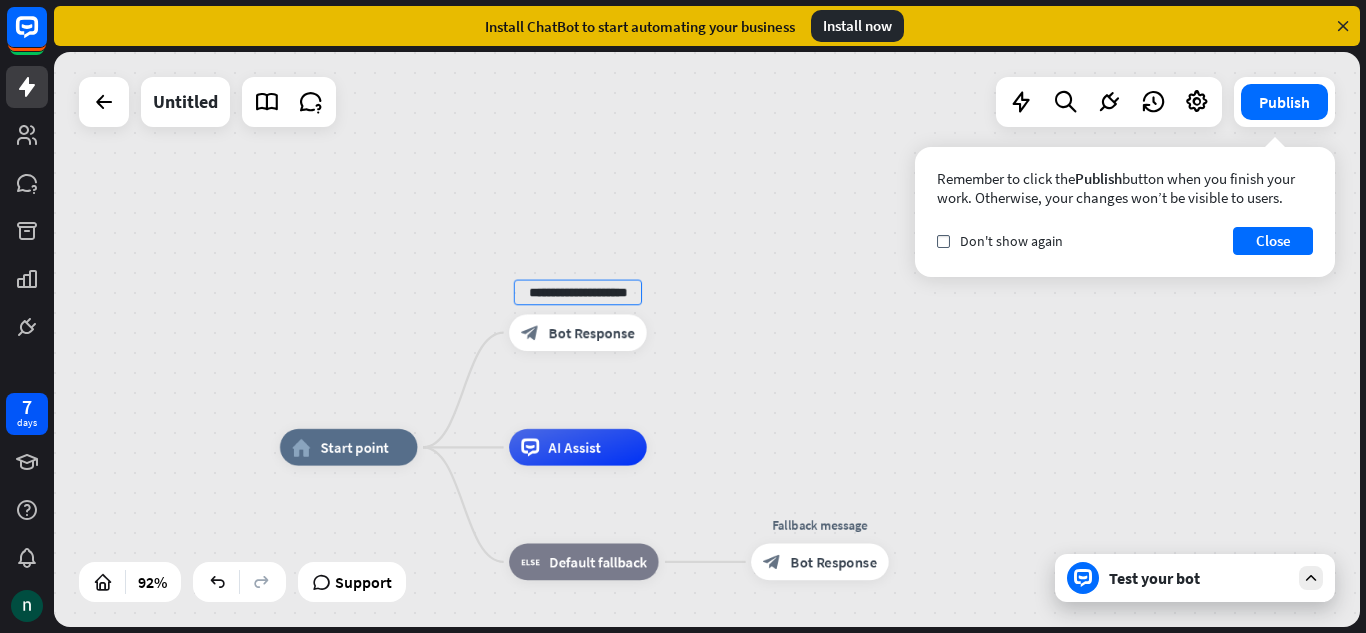 click on "**********" at bounding box center [707, 339] 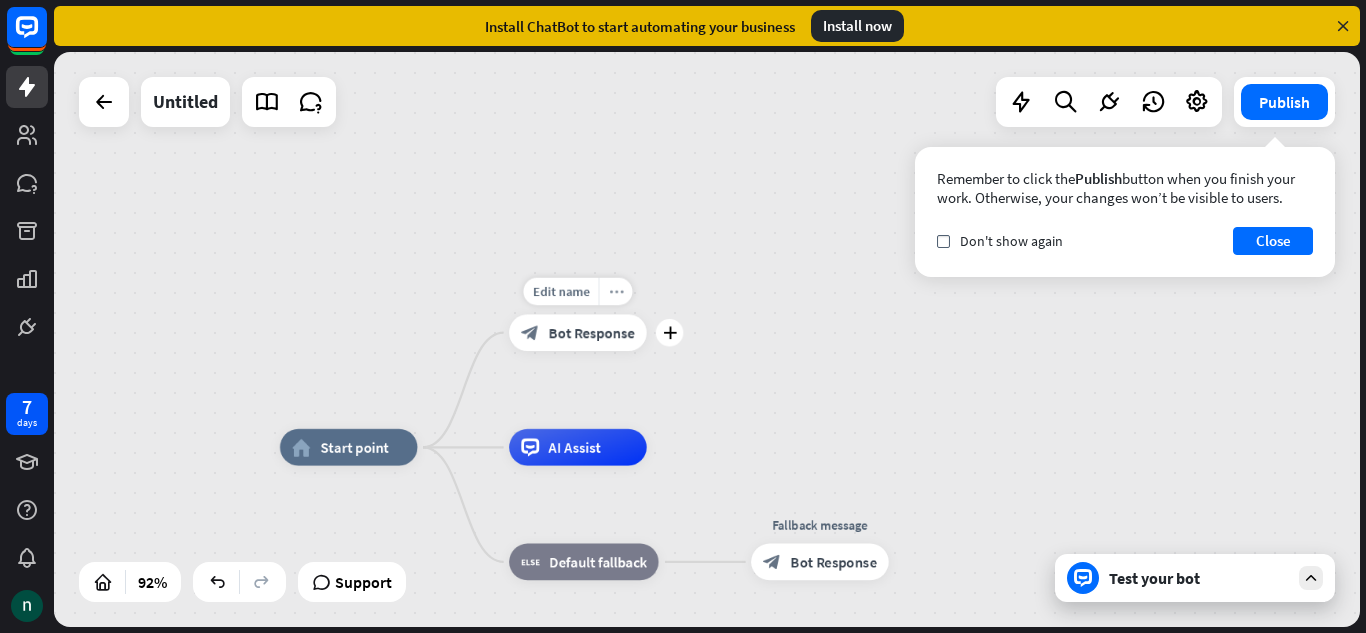click on "more_horiz" at bounding box center (616, 292) 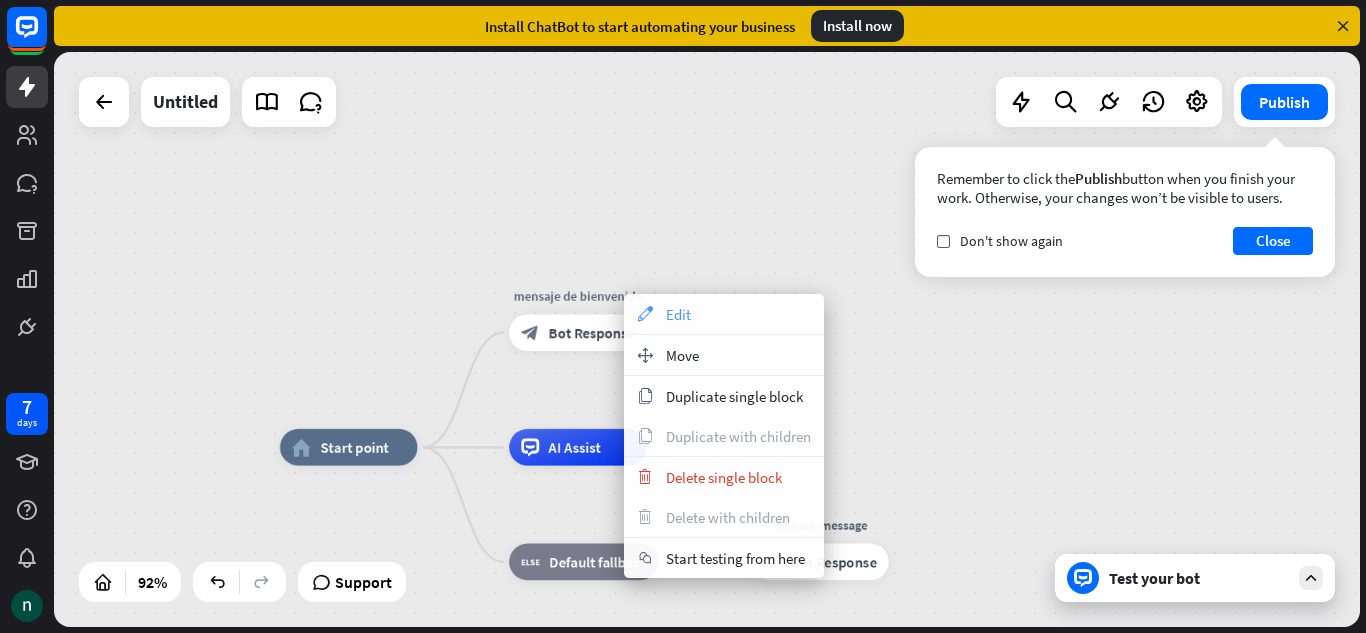click on "appearance   Edit" at bounding box center (724, 314) 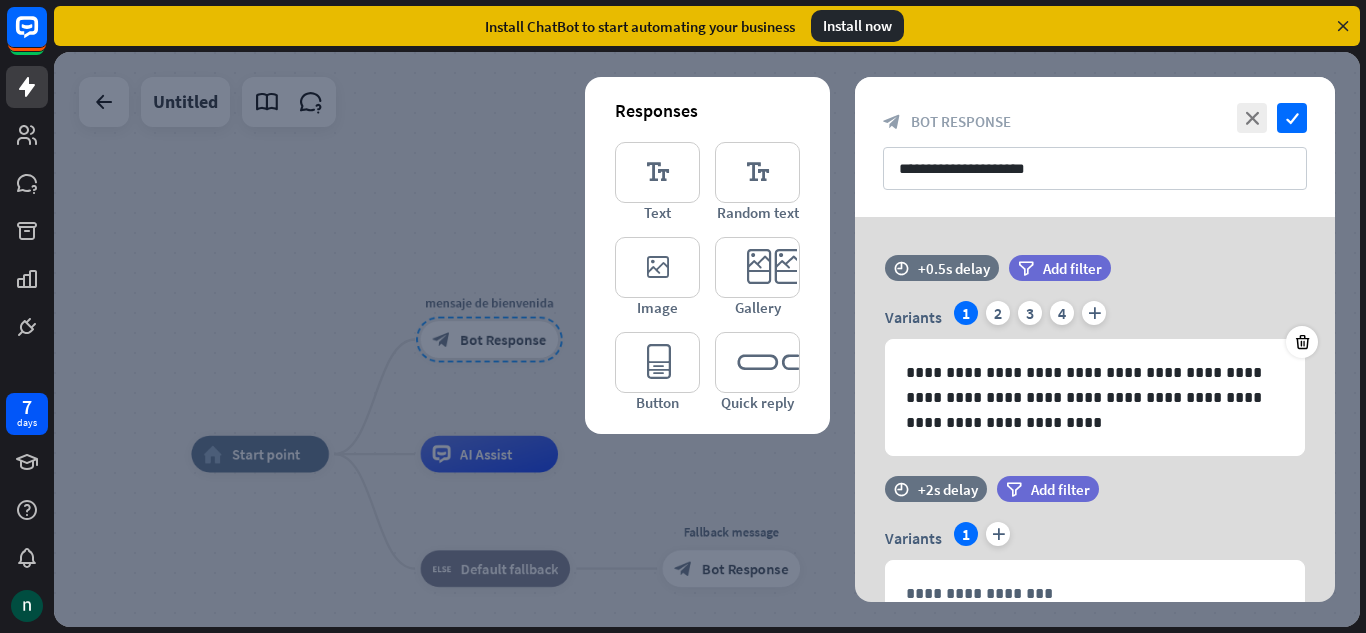 click on "**********" at bounding box center [1095, 147] 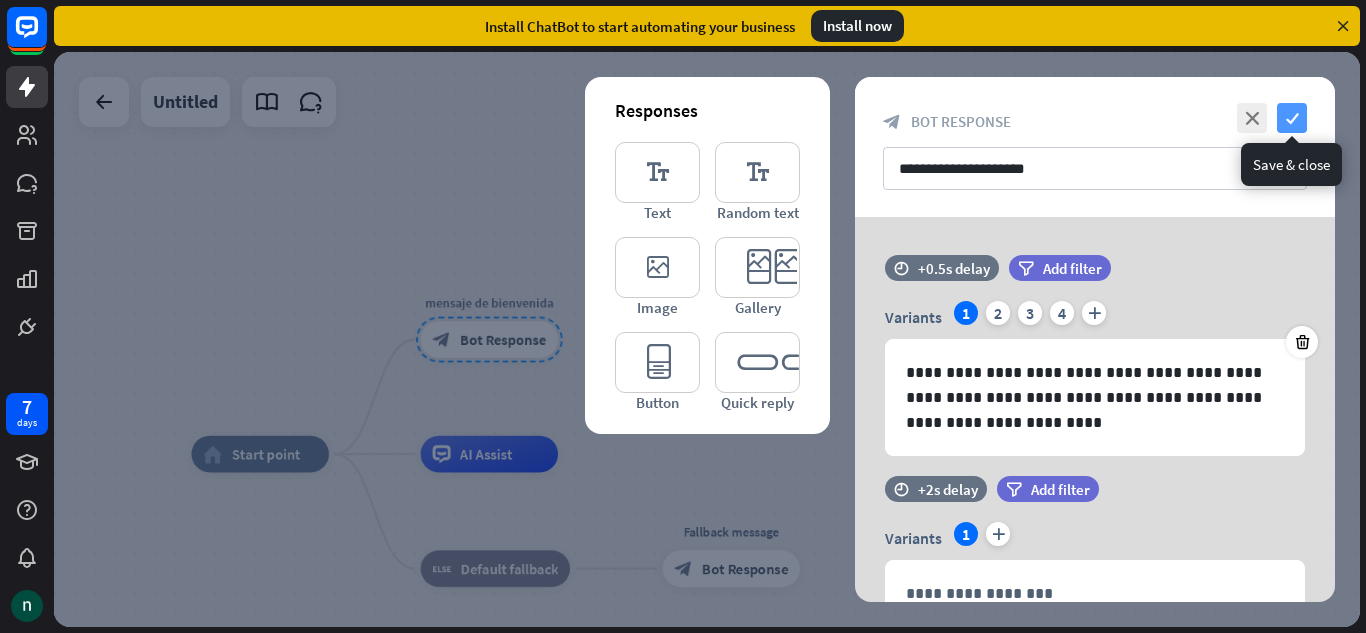 click on "check" at bounding box center (1292, 118) 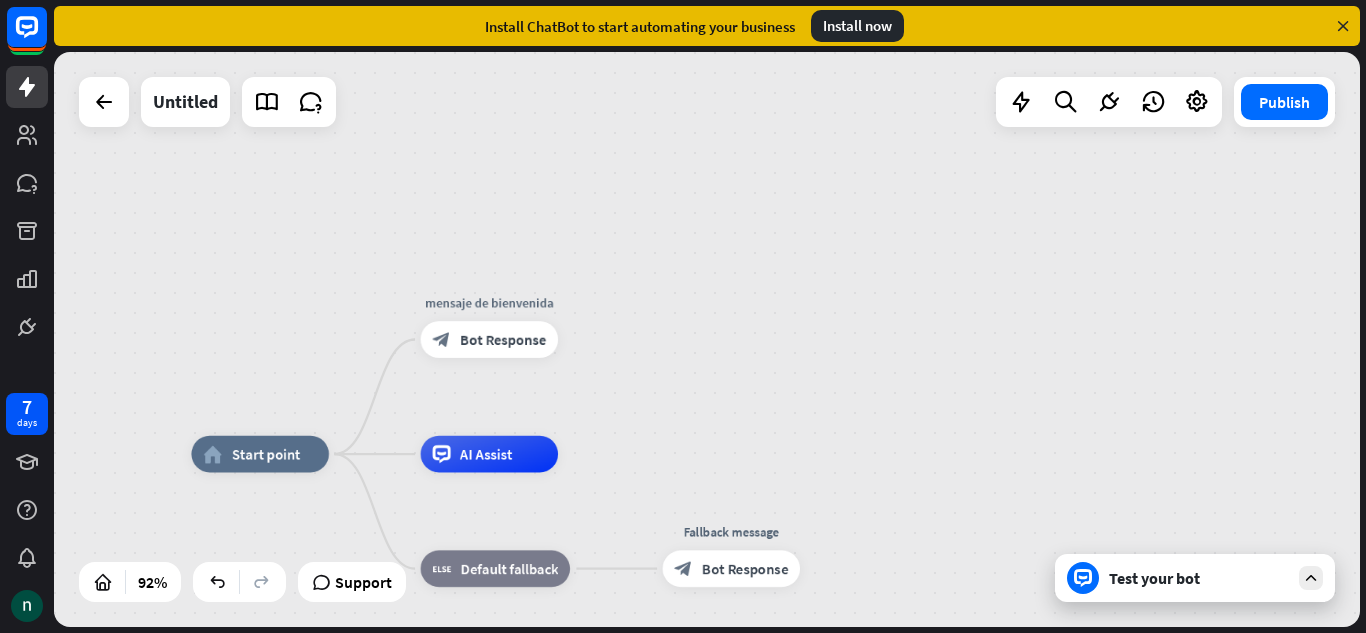 click at bounding box center [1311, 578] 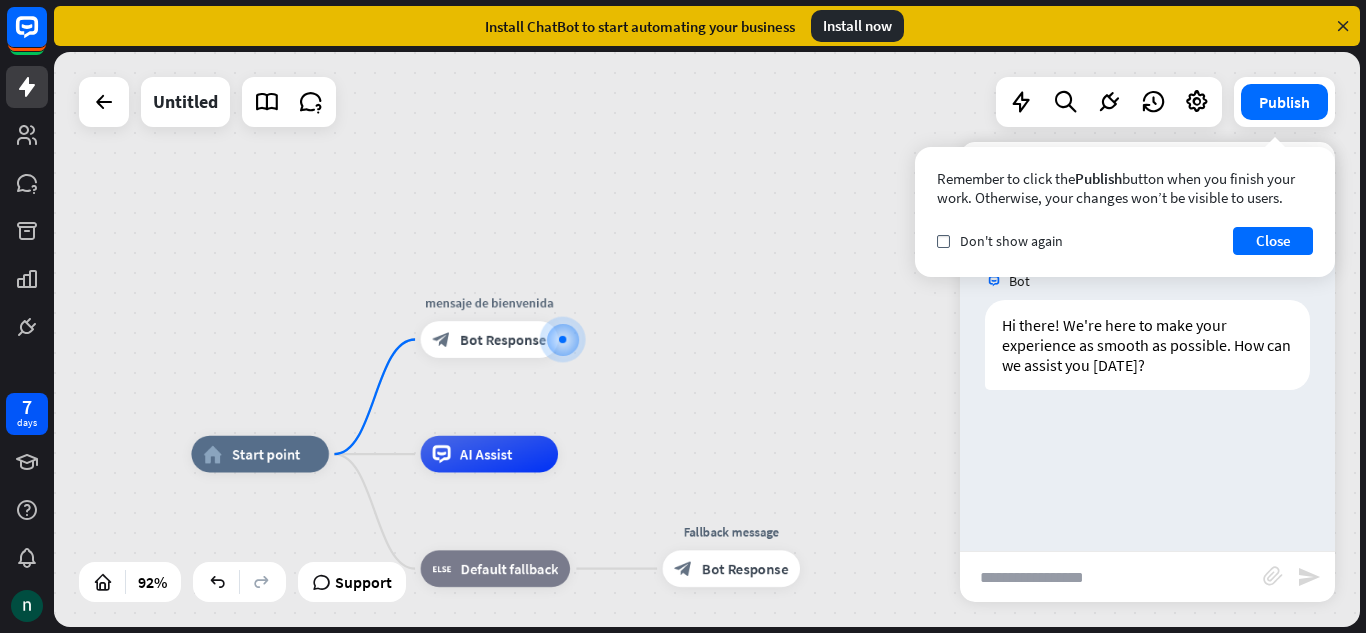 click on "home_2   Start point                 mensaje de [PERSON_NAME]   block_bot_response   Bot Response                         AI Assist                   block_fallback   Default fallback                 Fallback message   block_bot_response   Bot Response" at bounding box center [707, 339] 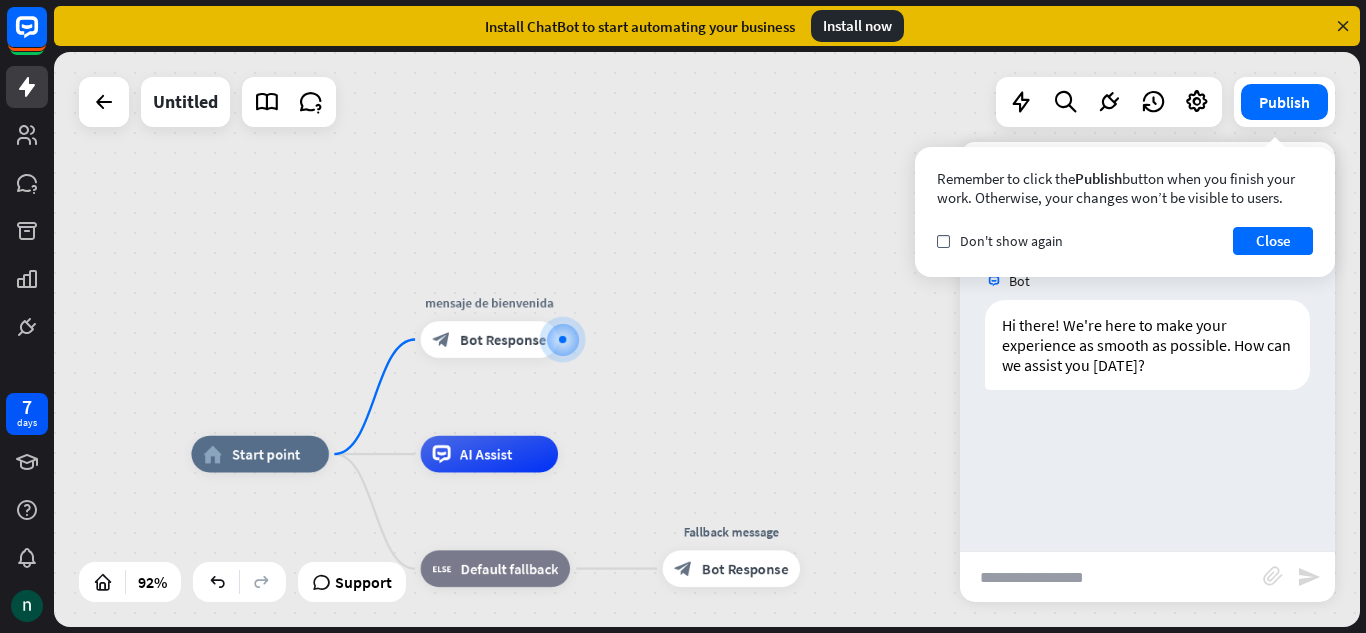 click on "Remember to click the
Publish
button when you finish your work. Otherwise, your changes won’t
be visible to users.
check   Don't show again    Close" at bounding box center [1125, 212] 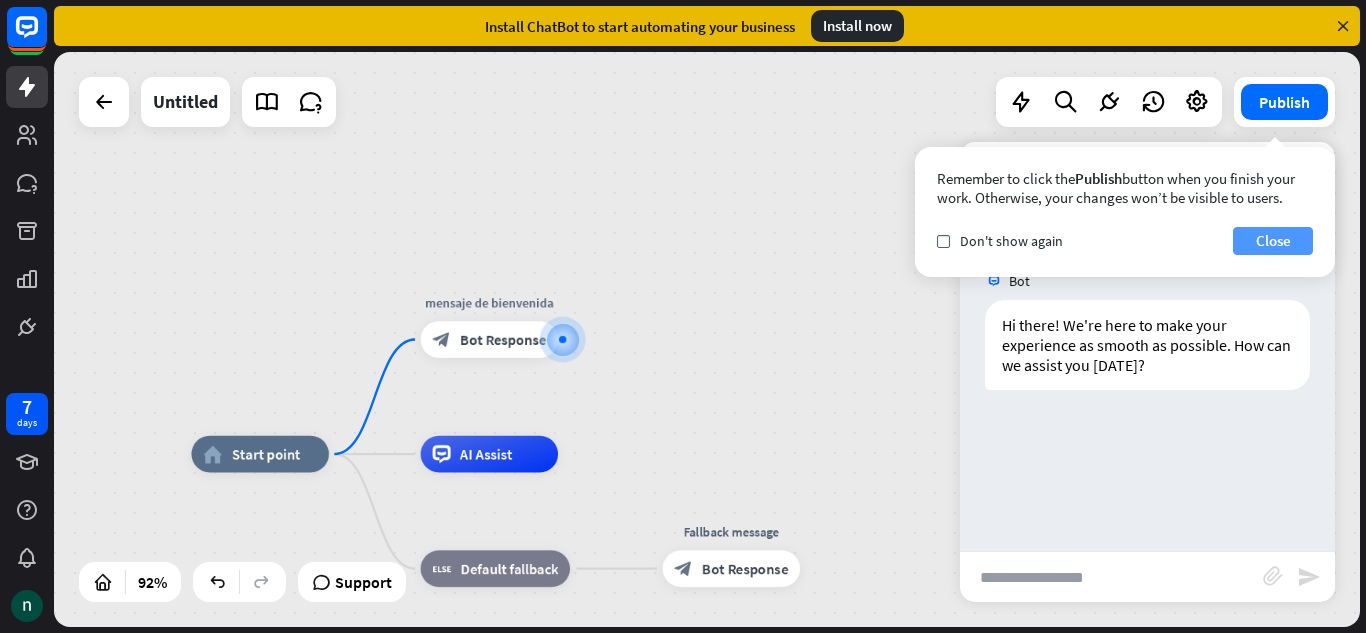 click on "Close" at bounding box center (1273, 241) 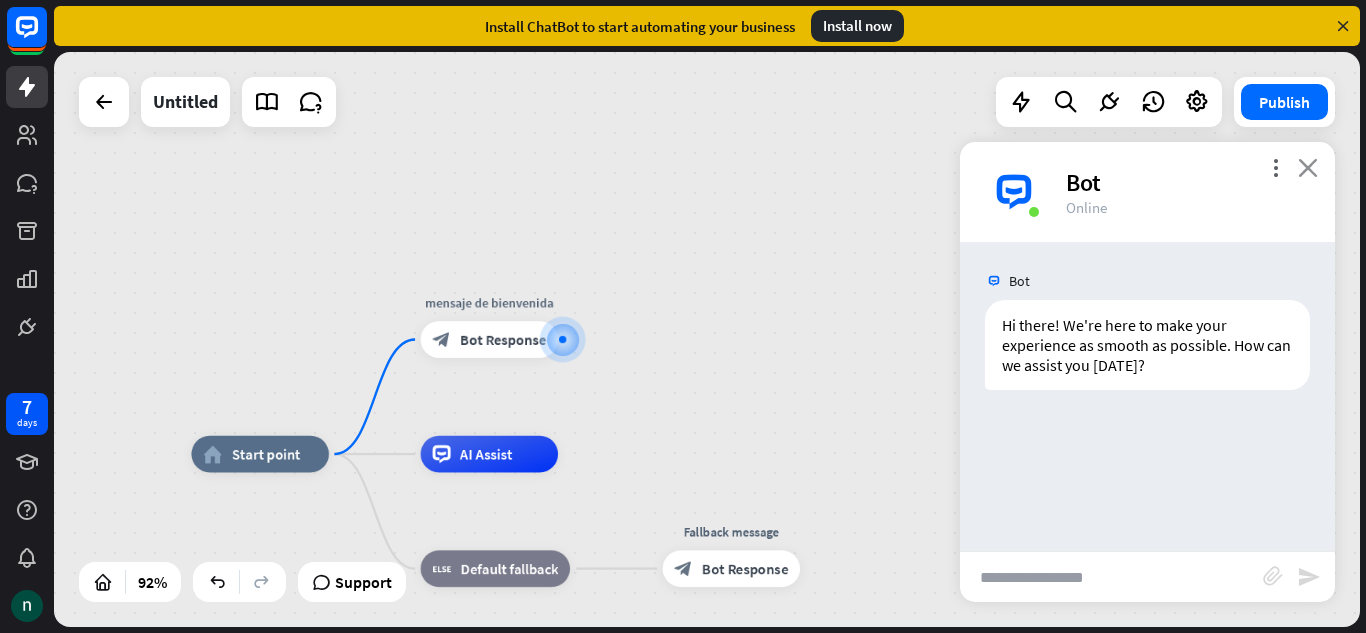 click on "close" at bounding box center (1308, 167) 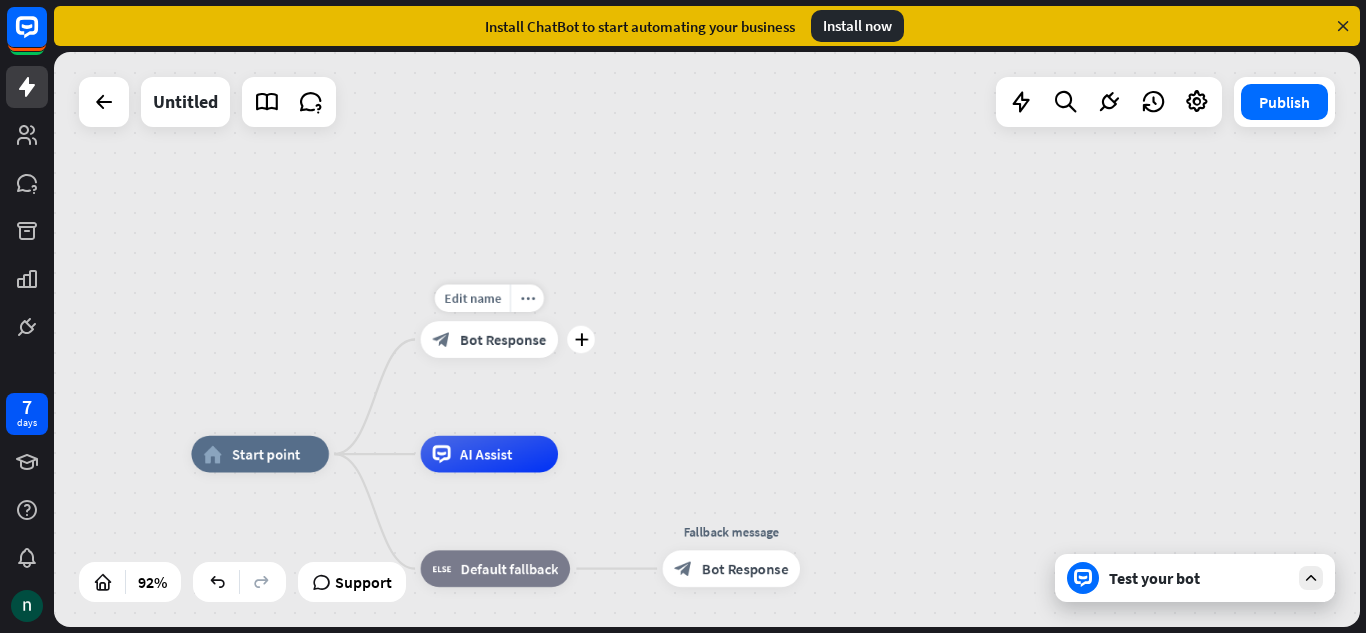 click on "block_bot_response   Bot Response" at bounding box center (490, 339) 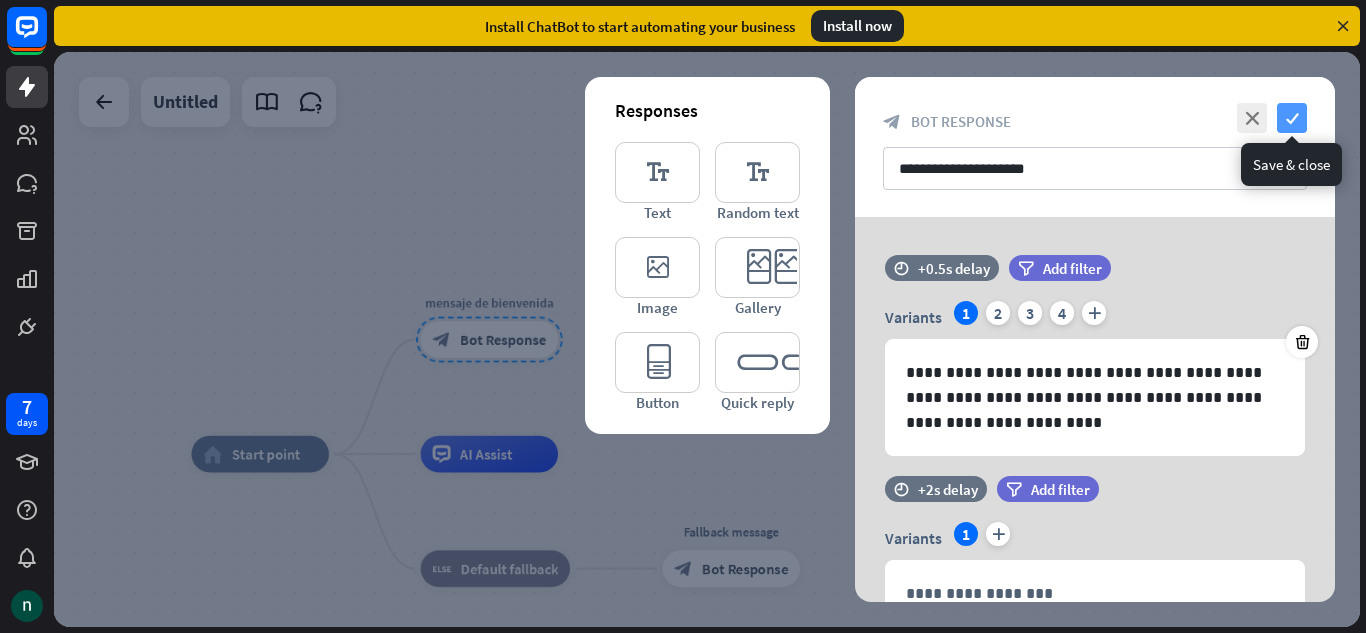 click on "check" at bounding box center (1292, 118) 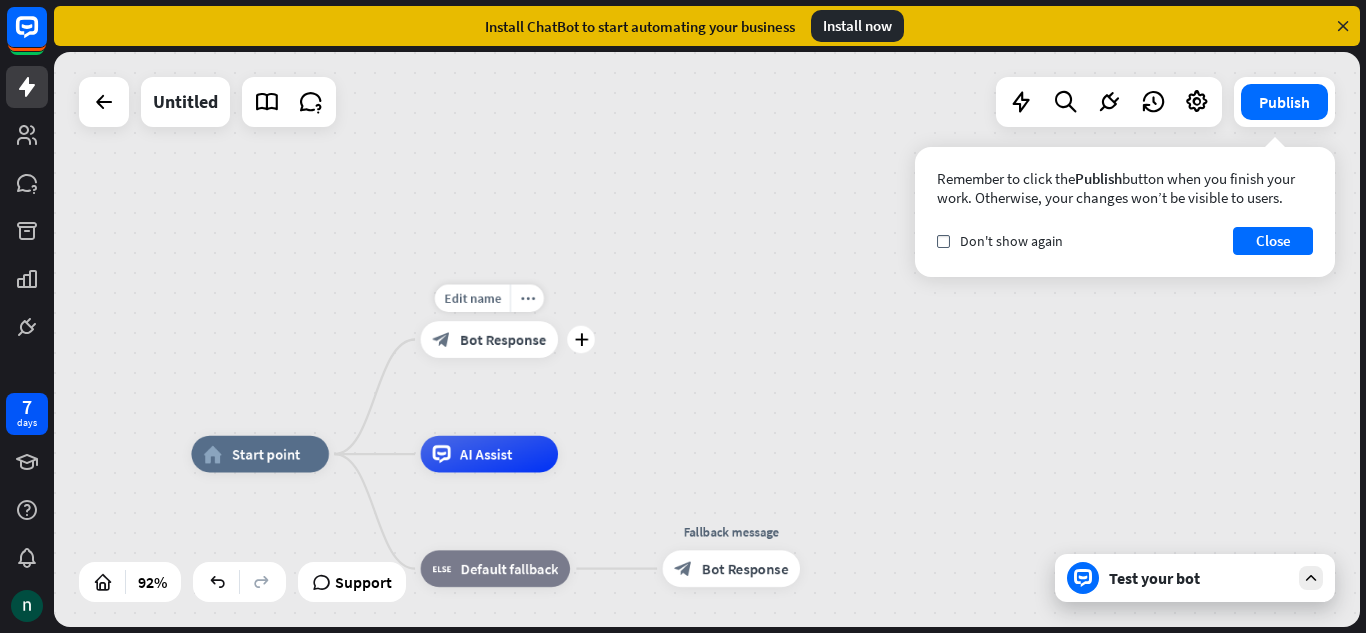 click on "block_bot_response   Bot Response" at bounding box center [490, 339] 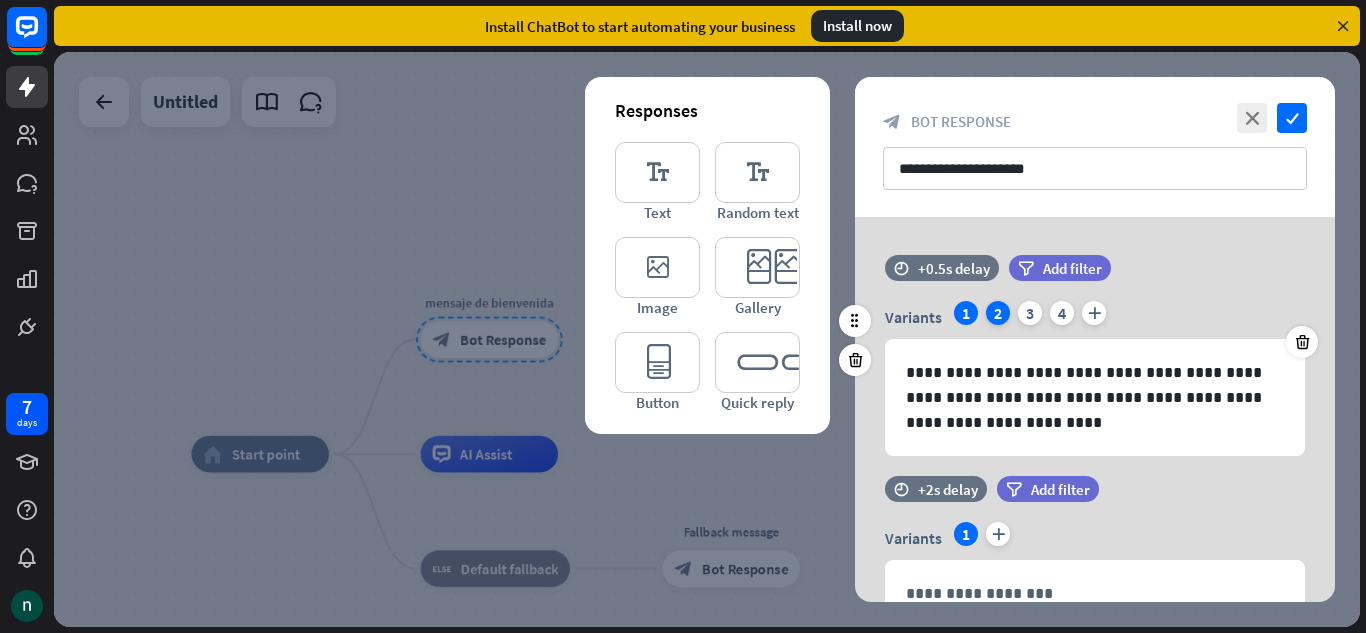 click on "2" at bounding box center [998, 313] 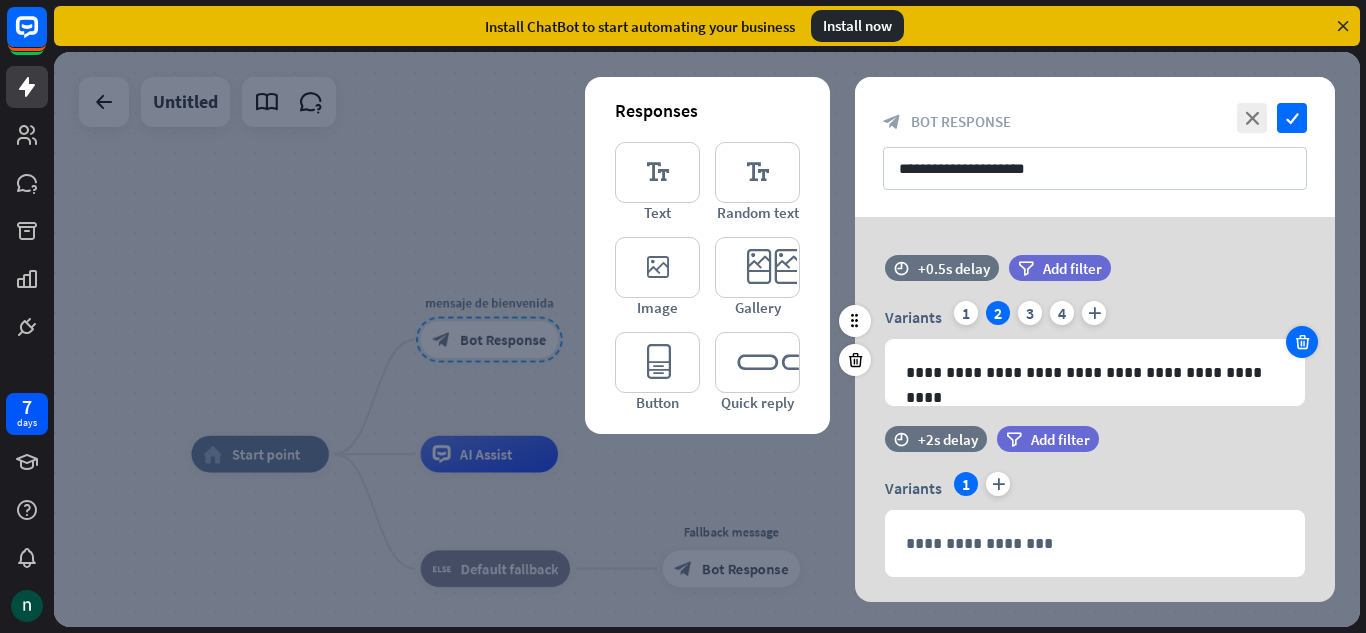 click at bounding box center (1302, 342) 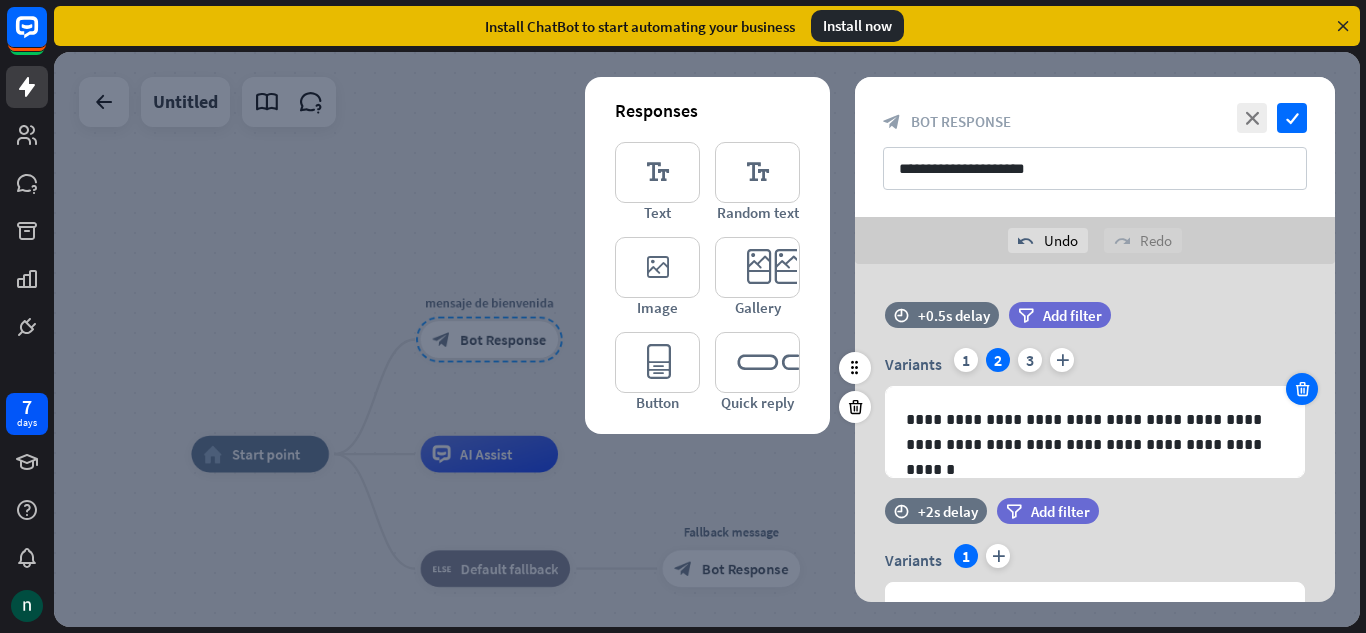 click at bounding box center [1302, 389] 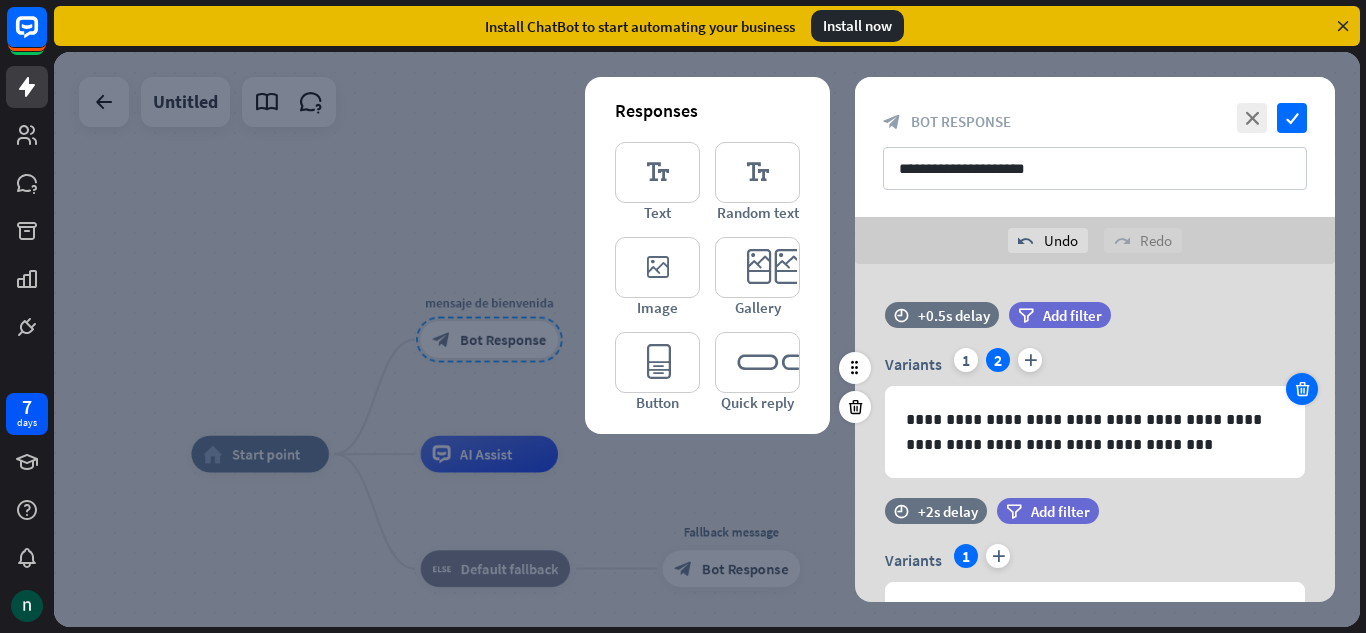 click at bounding box center (1302, 389) 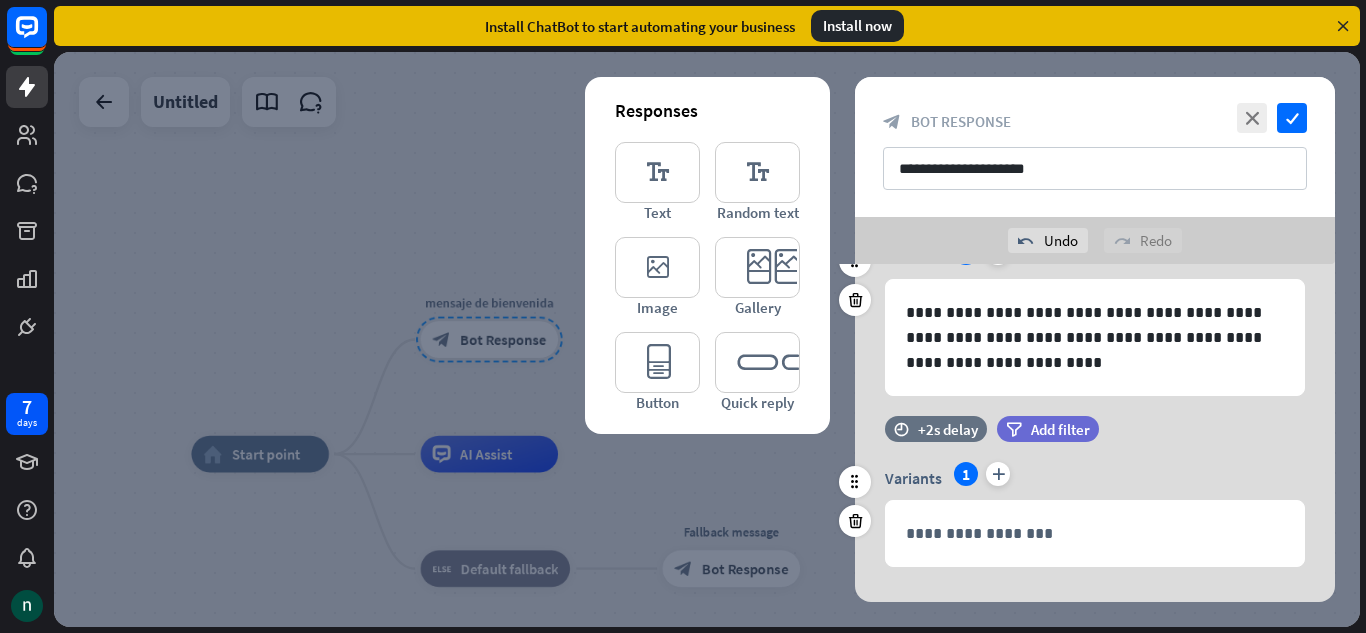 scroll, scrollTop: 142, scrollLeft: 0, axis: vertical 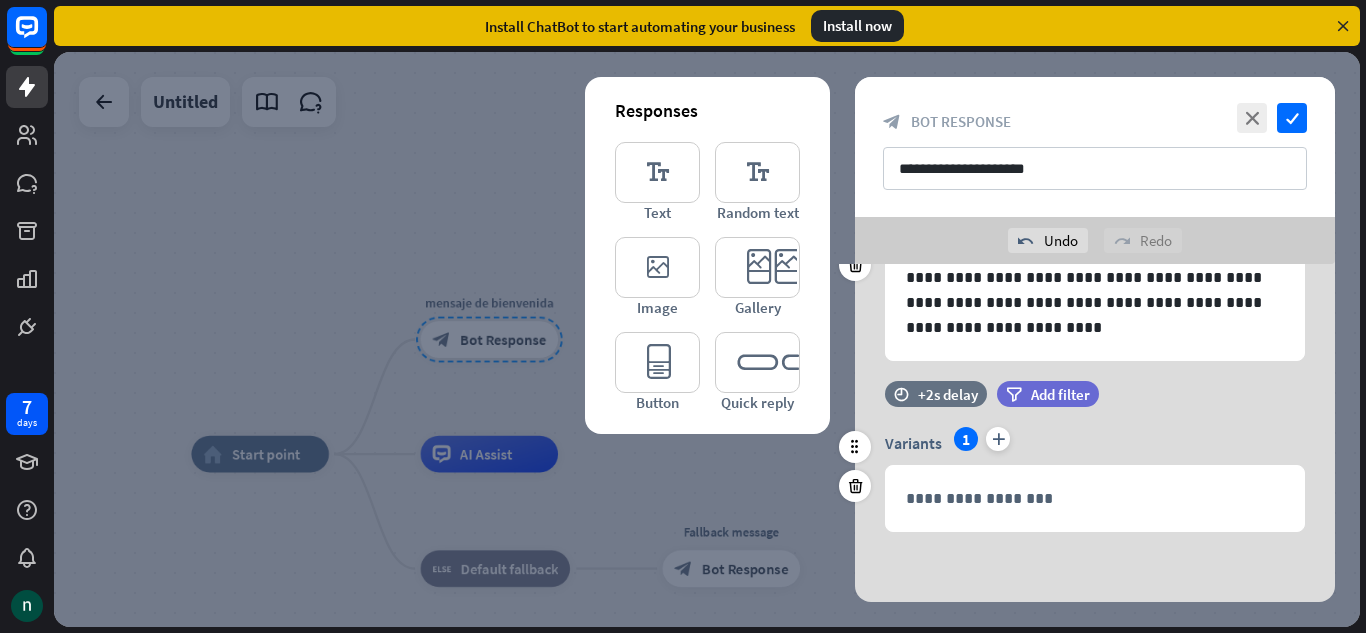 click on "1" at bounding box center [966, 439] 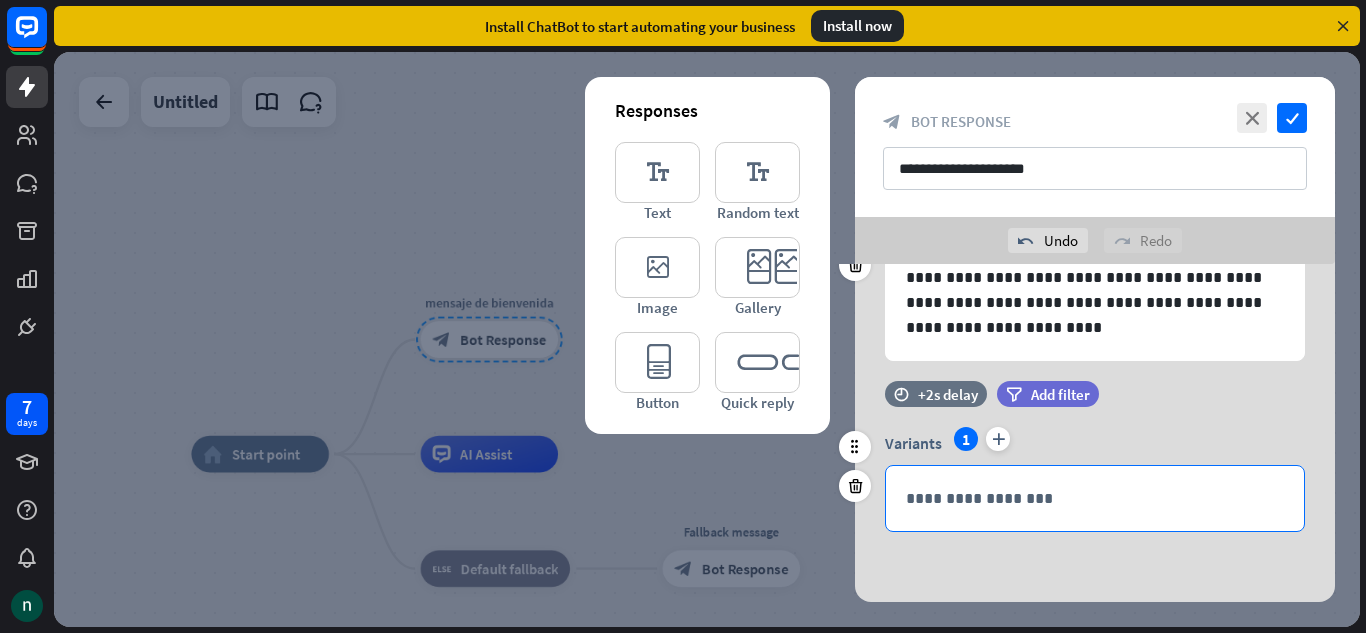scroll, scrollTop: 0, scrollLeft: 0, axis: both 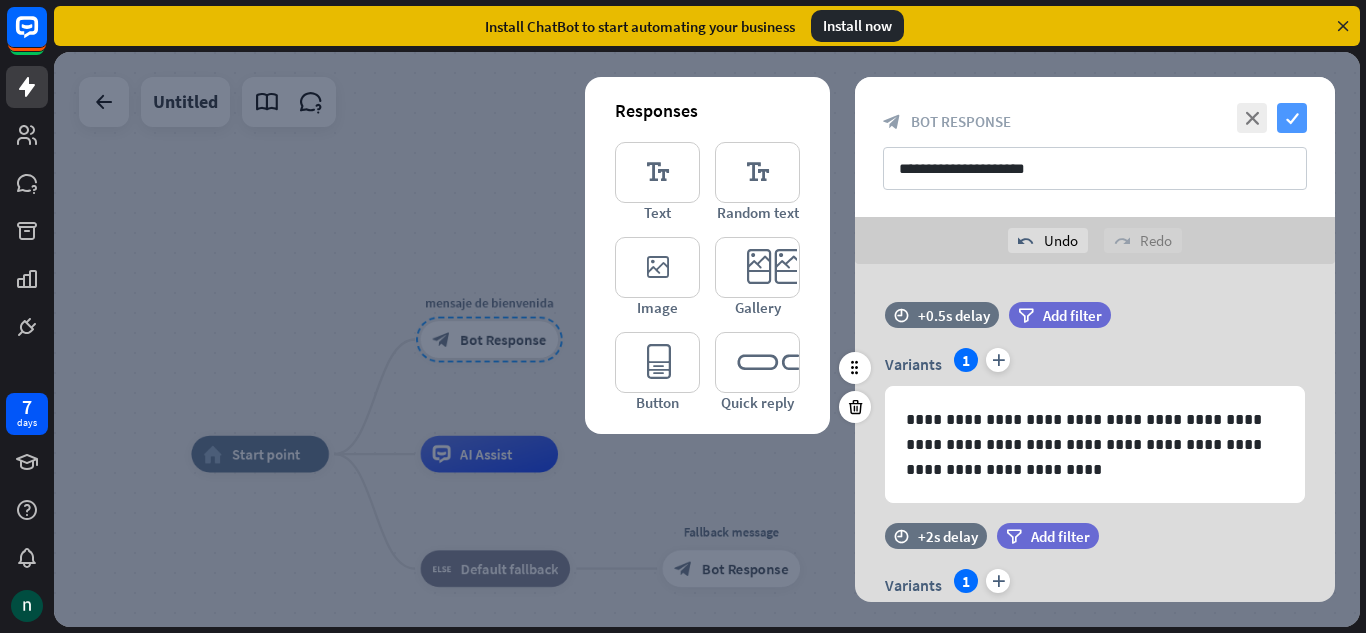 click on "check" at bounding box center (1292, 118) 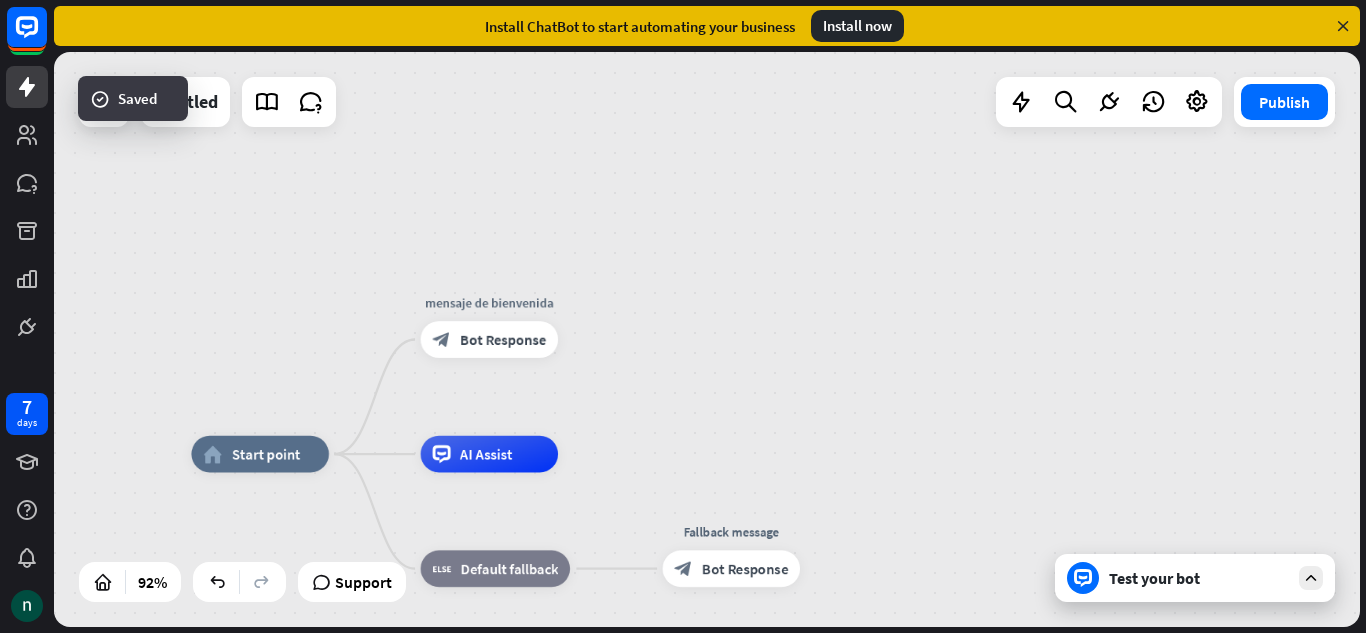 click on "Test your bot" at bounding box center [1195, 578] 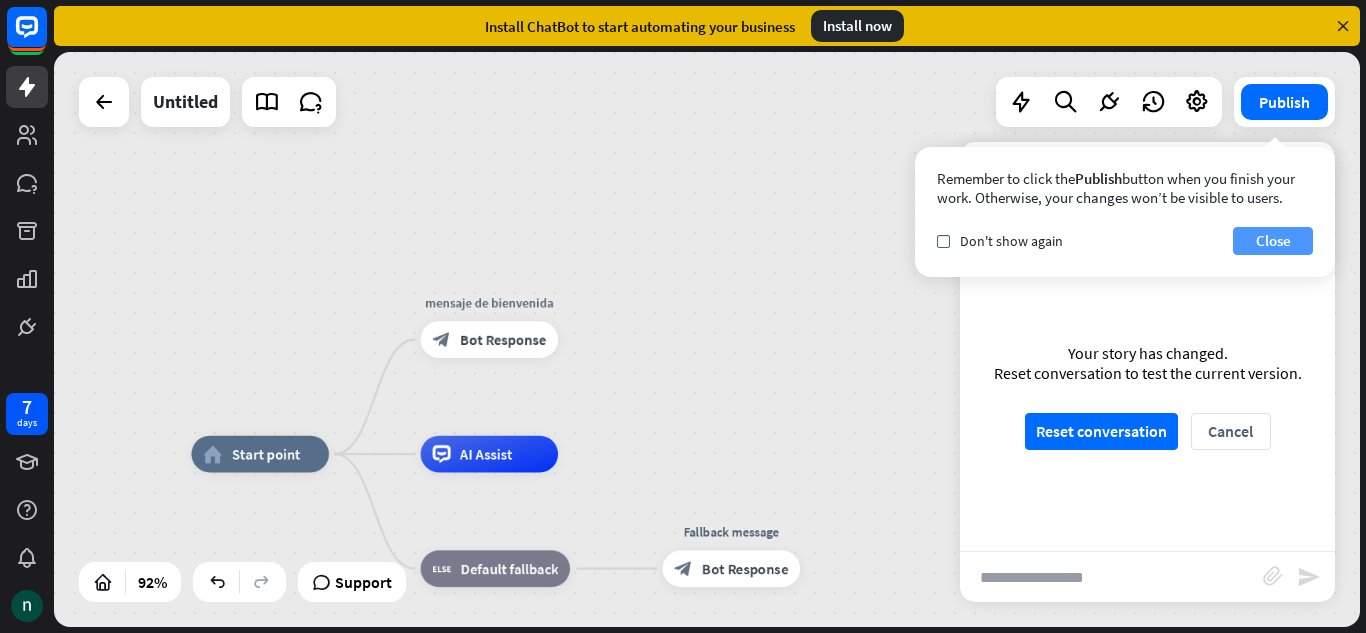 click on "Close" at bounding box center (1273, 241) 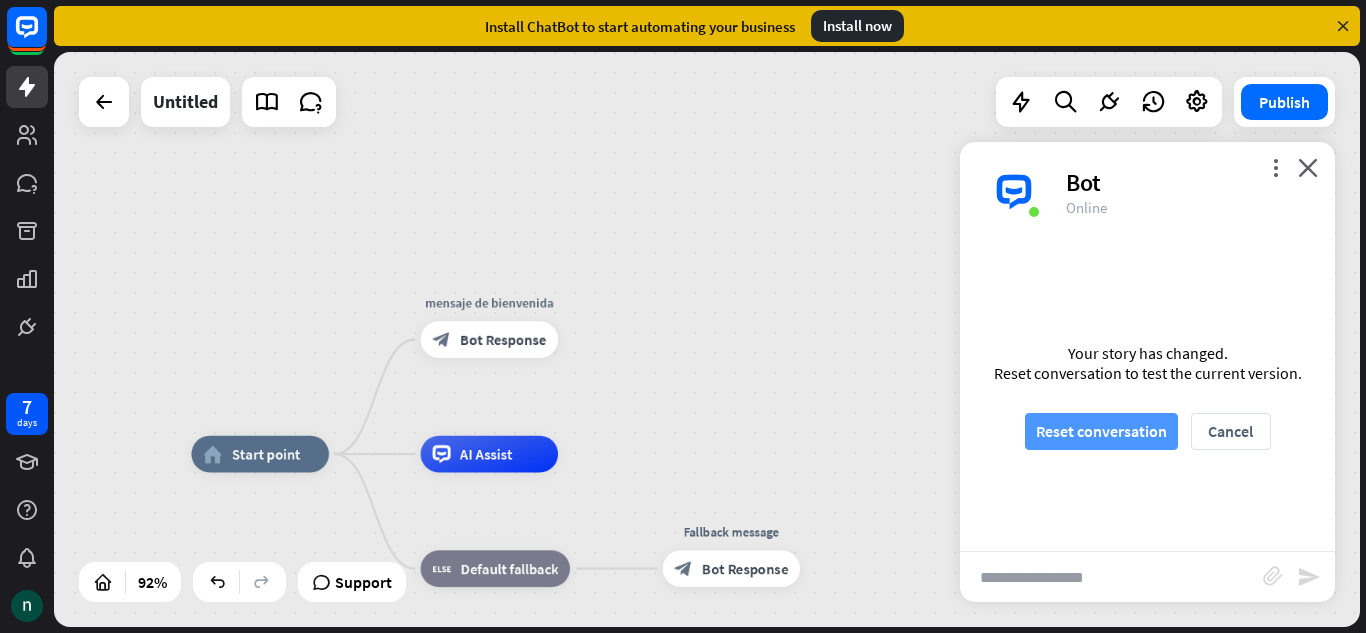 click on "Reset conversation" at bounding box center (1101, 431) 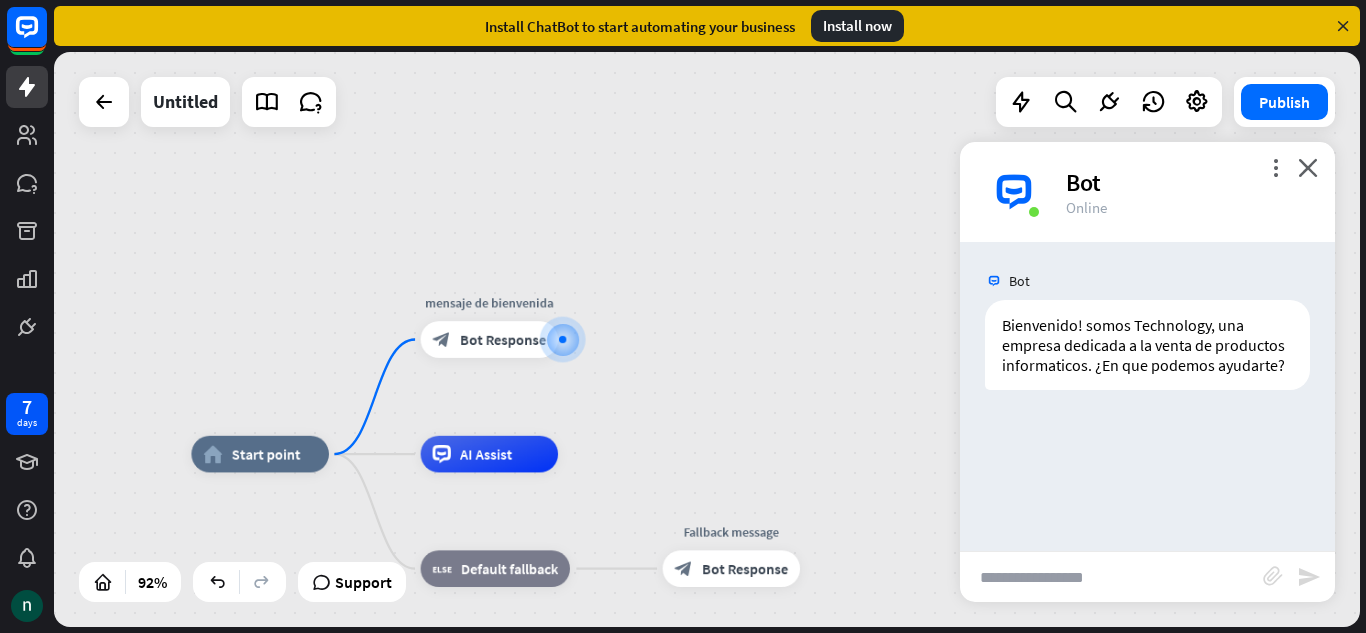 click on "more_vert
close
Bot
Online" at bounding box center (1147, 192) 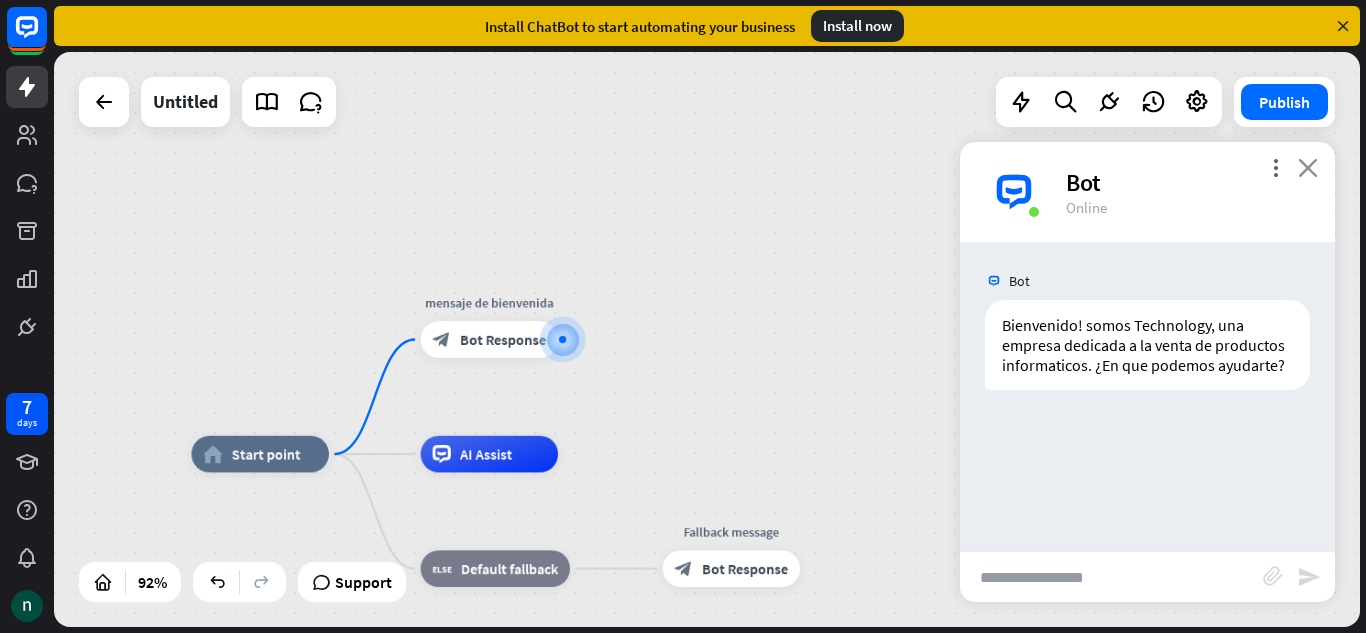 click on "close" at bounding box center [1308, 167] 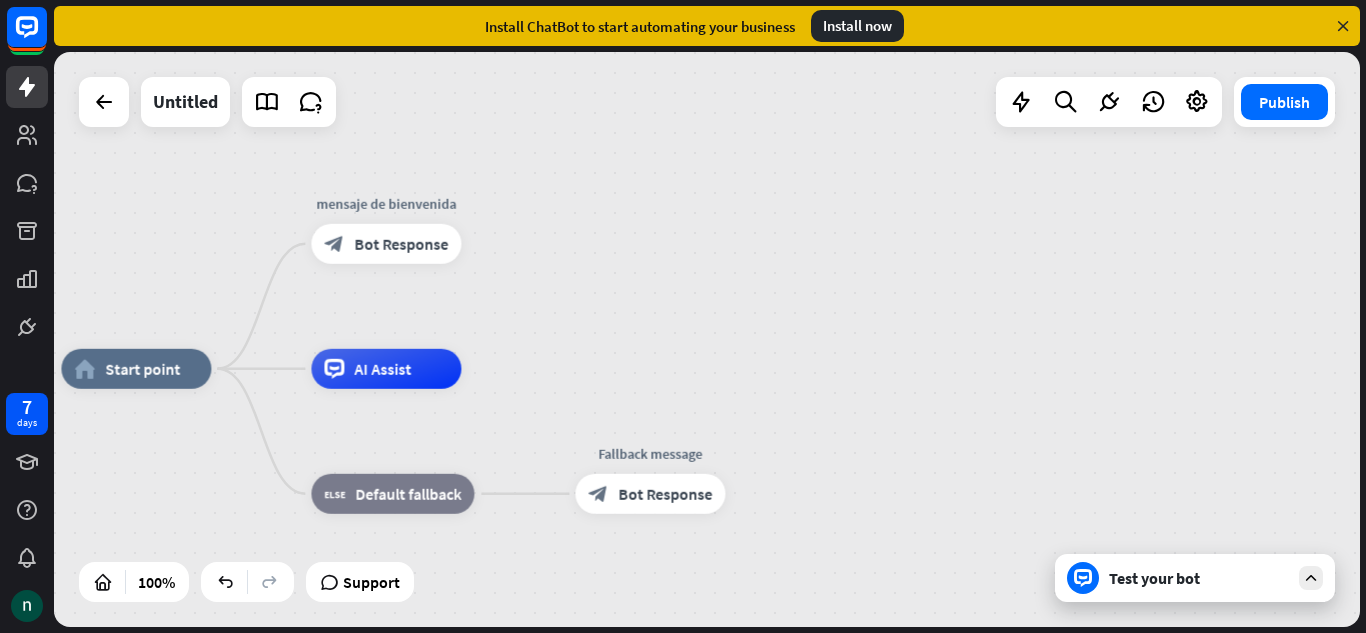 click on "home_2   Start point                 mensaje de bienvenida   block_bot_response   Bot Response                     AI Assist                   block_fallback   Default fallback                 Fallback message   block_bot_response   Bot Response" at bounding box center (707, 339) 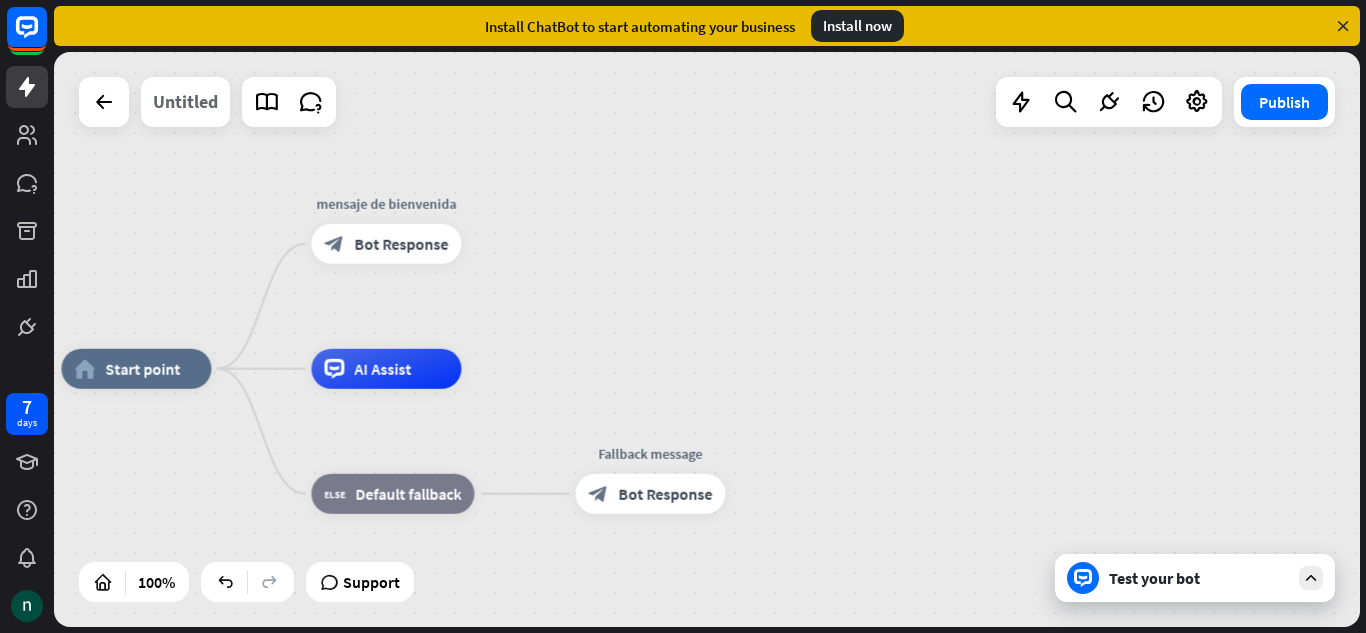 click on "Untitled" at bounding box center [185, 102] 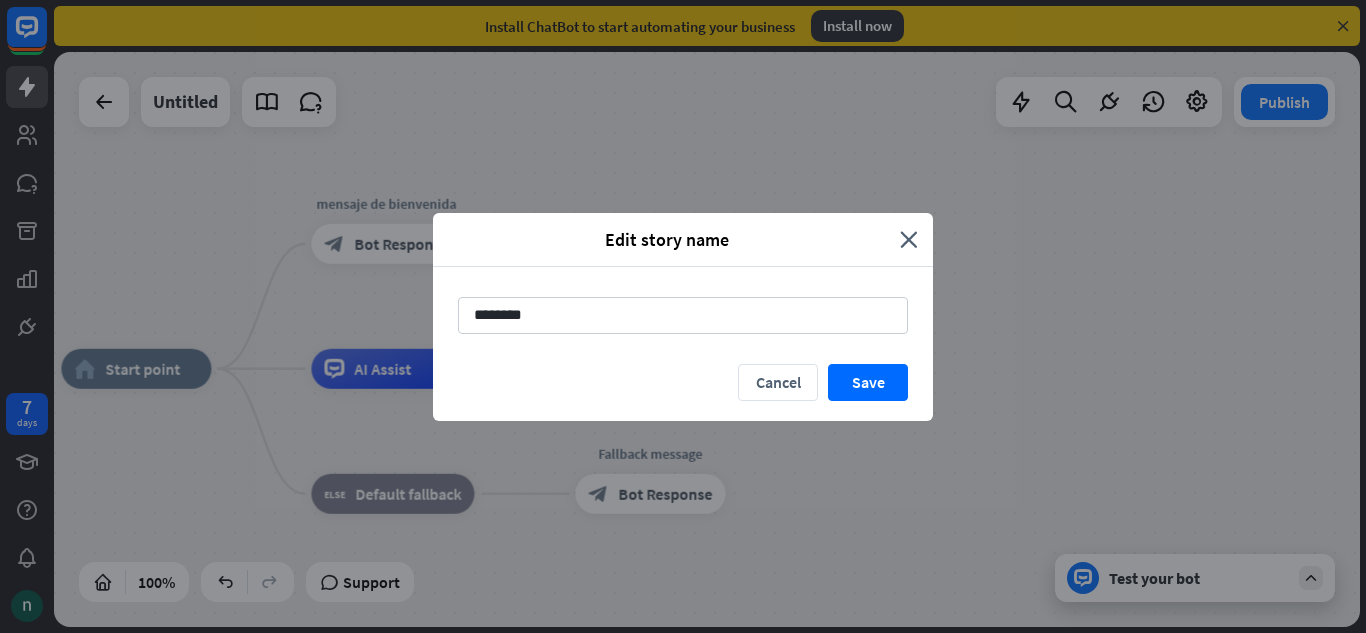 drag, startPoint x: 716, startPoint y: 316, endPoint x: 429, endPoint y: 286, distance: 288.5637 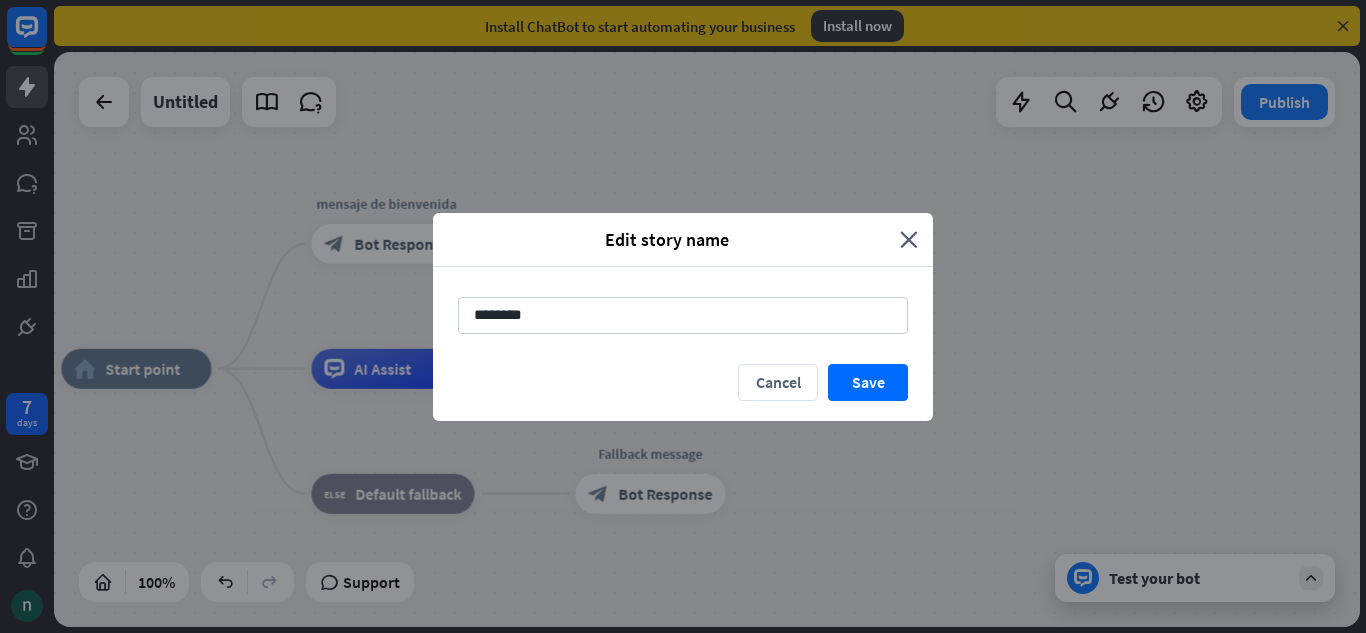 type on "*" 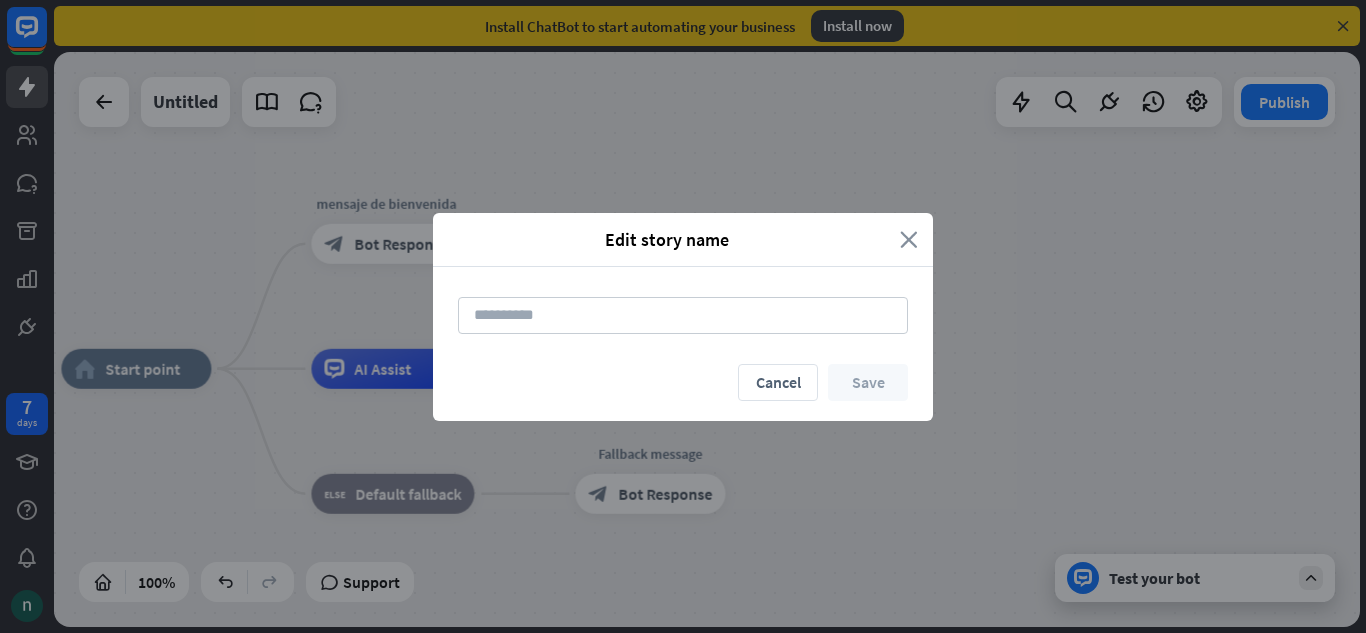type 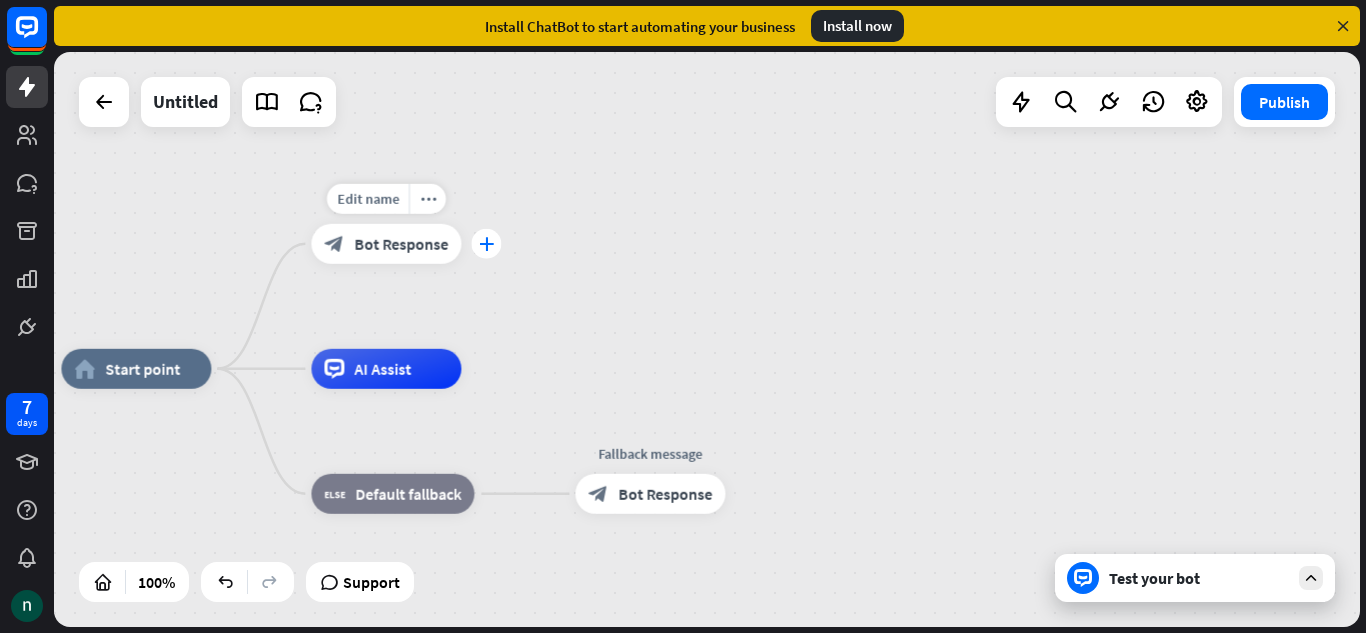 click on "plus" at bounding box center [486, 244] 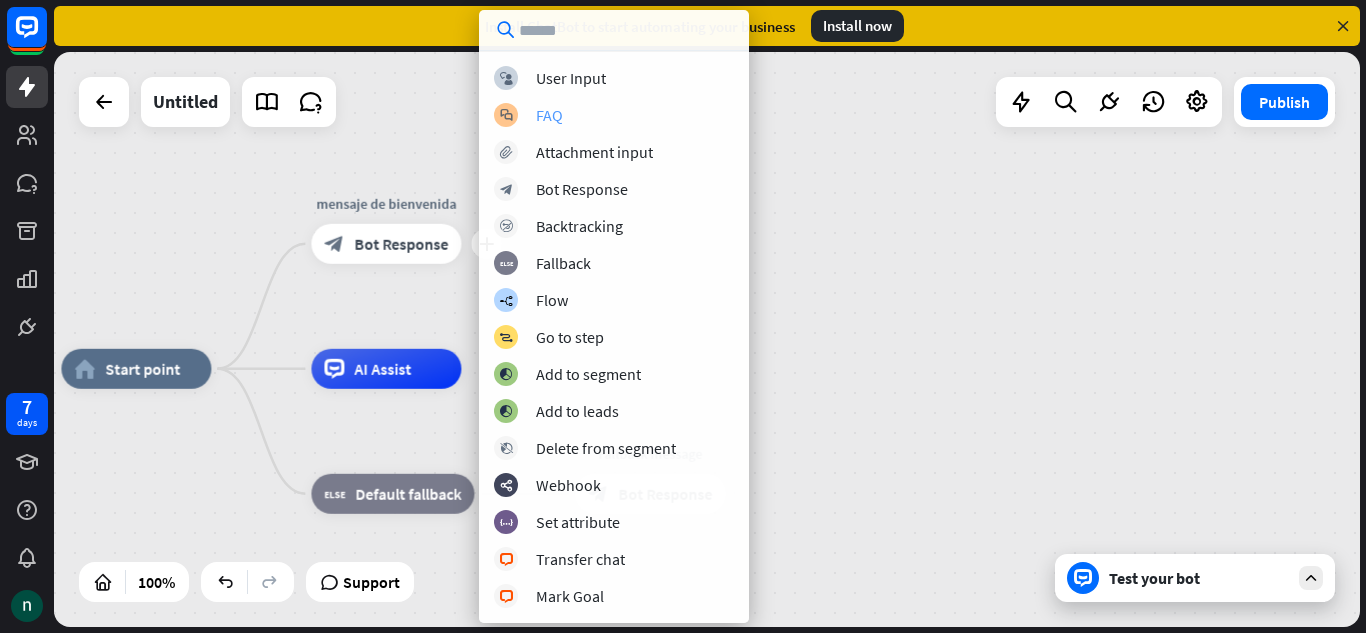 click on "block_faq
FAQ" at bounding box center [614, 115] 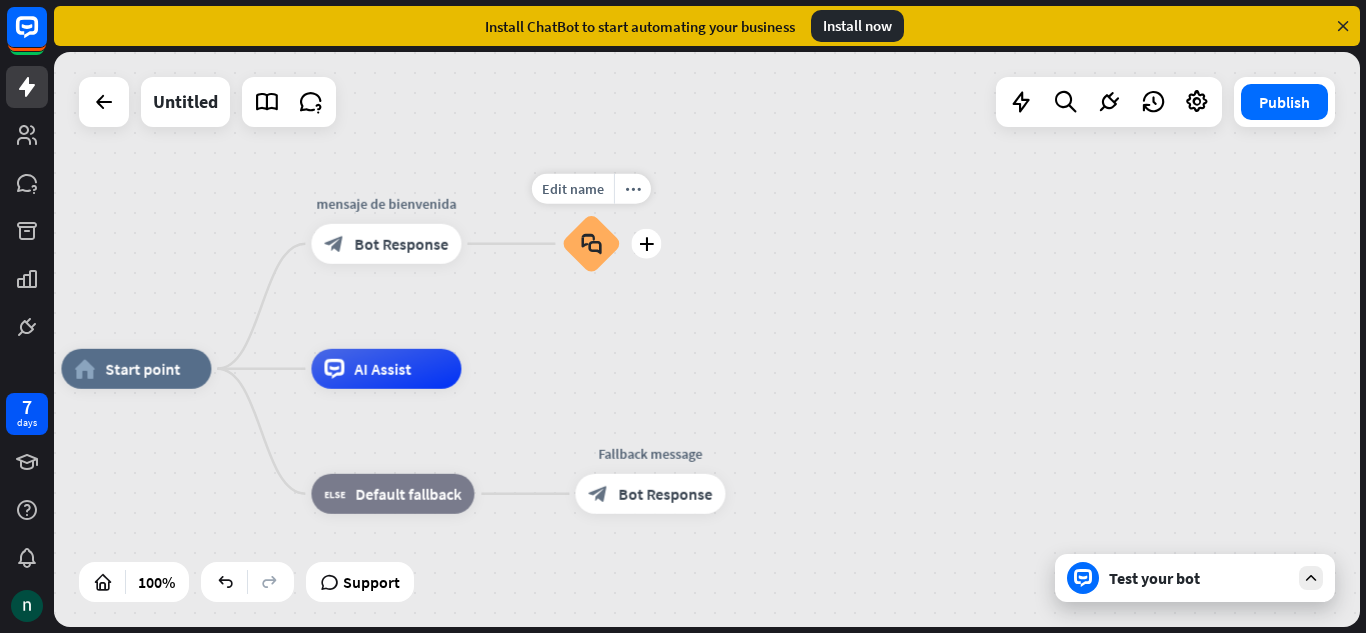 click on "block_faq" at bounding box center (591, 244) 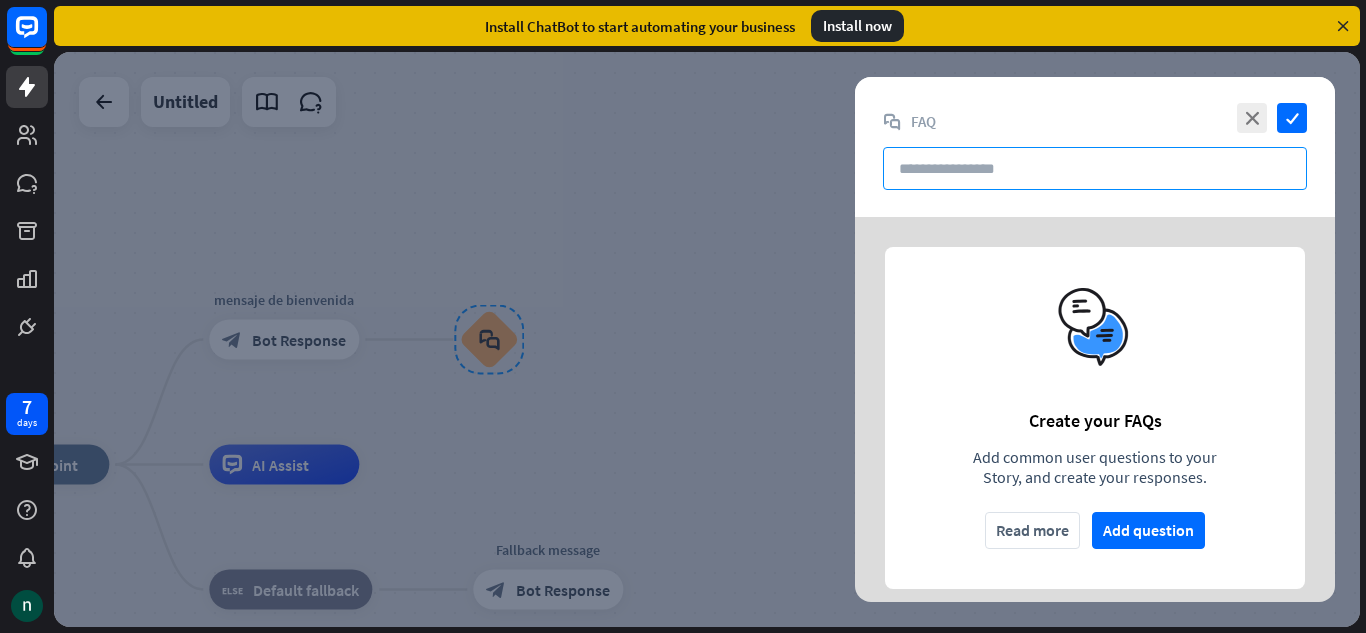 click at bounding box center (1095, 168) 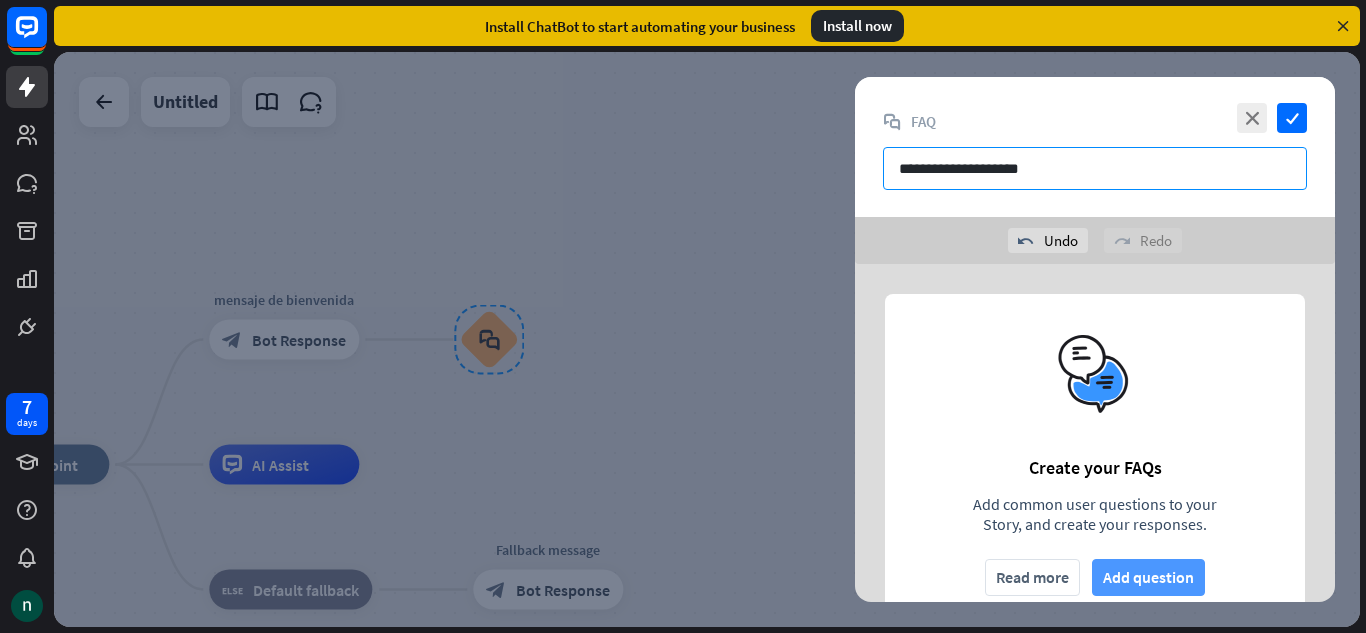 type on "**********" 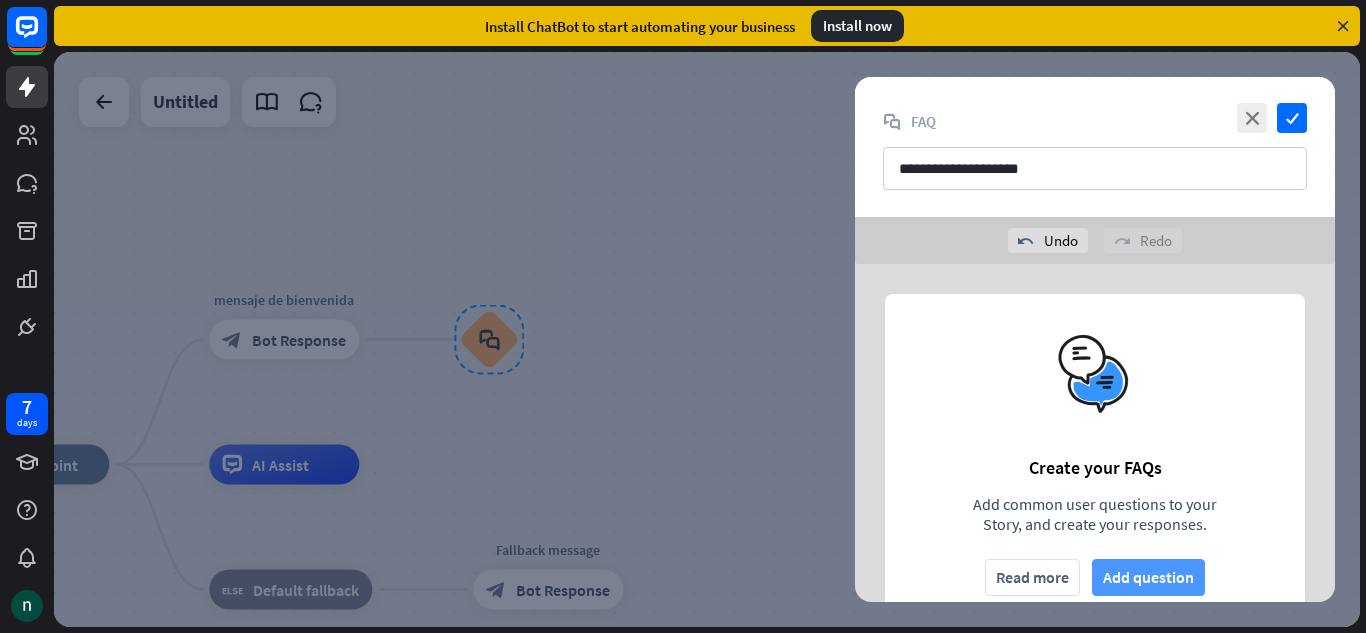 click on "Add question" at bounding box center (1148, 577) 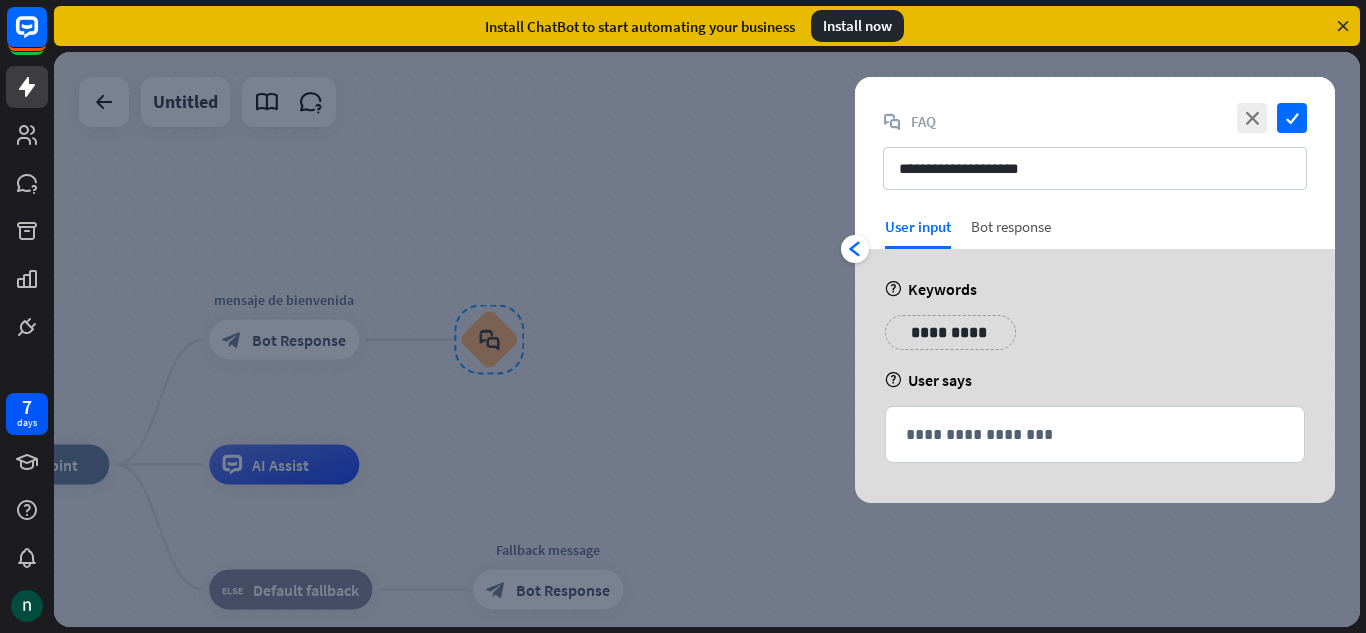 click on "Bot response" at bounding box center (1011, 233) 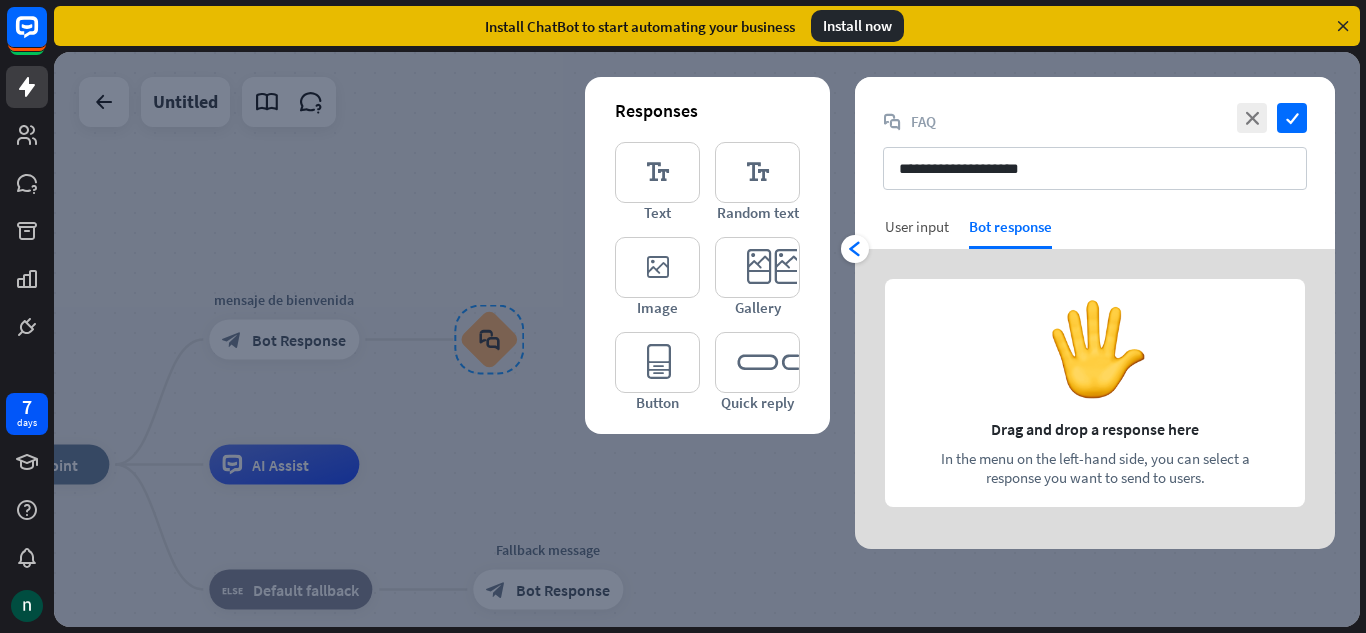 click on "User input" at bounding box center [917, 226] 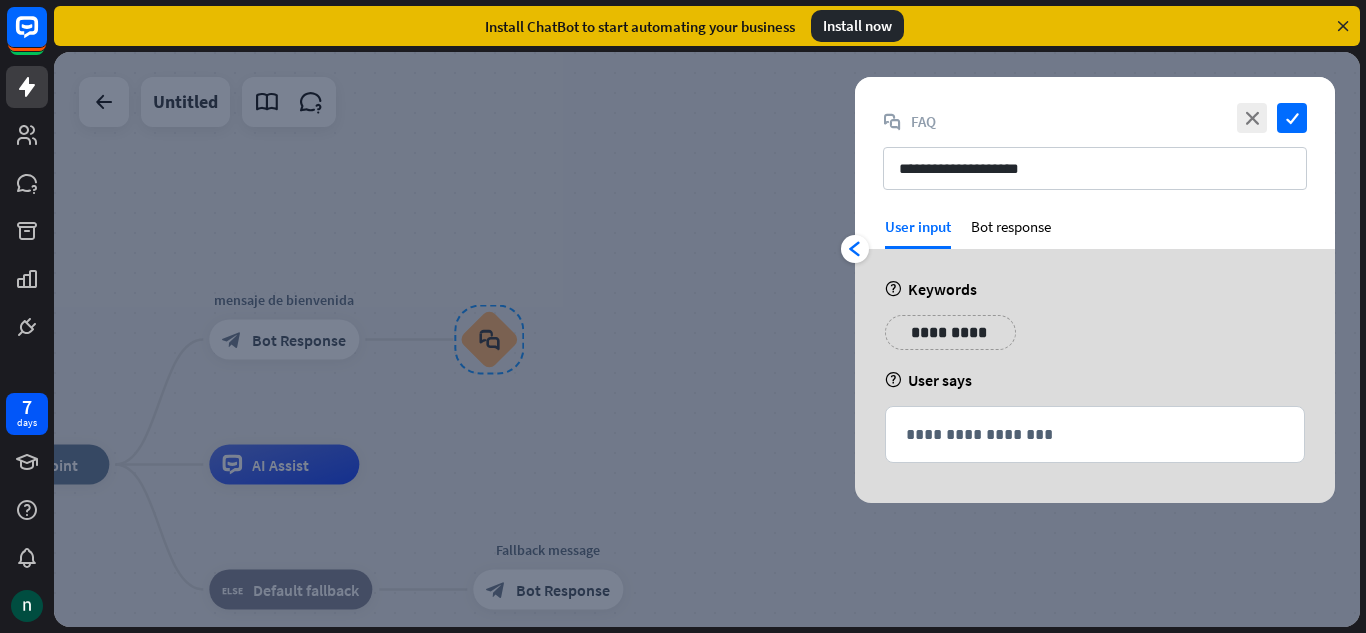 click on "**********" at bounding box center (950, 332) 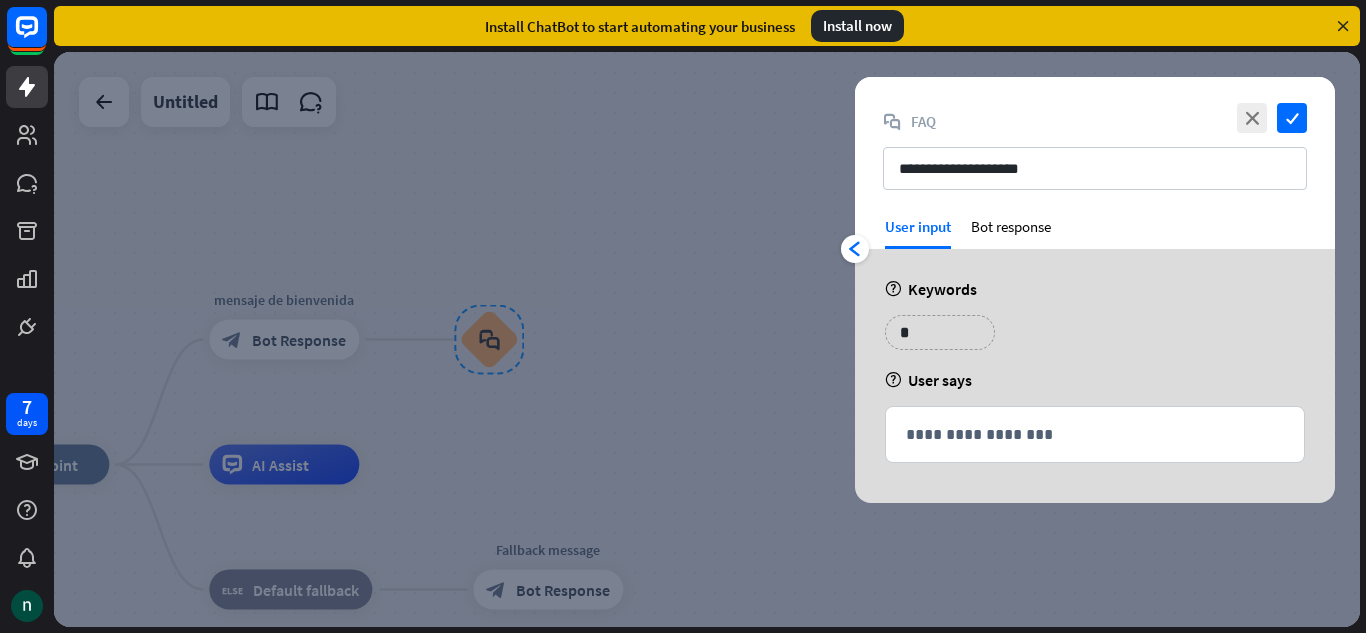 click on "**********" at bounding box center (1095, 376) 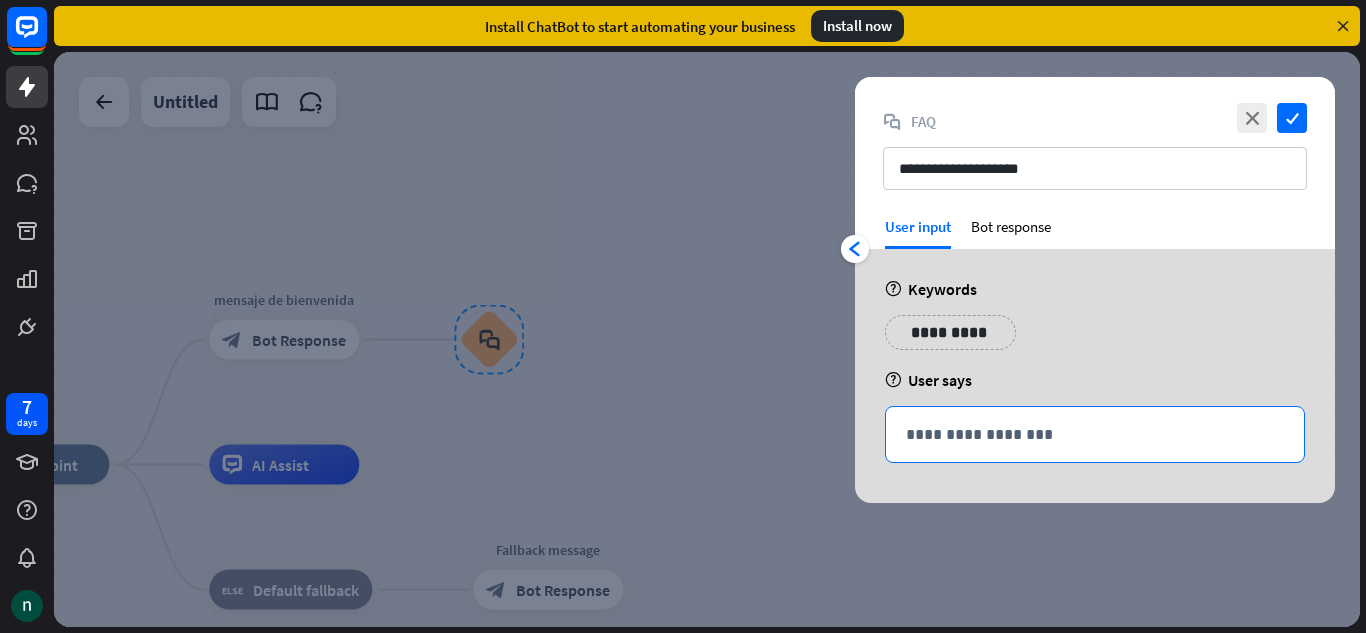 click on "**********" at bounding box center (1095, 434) 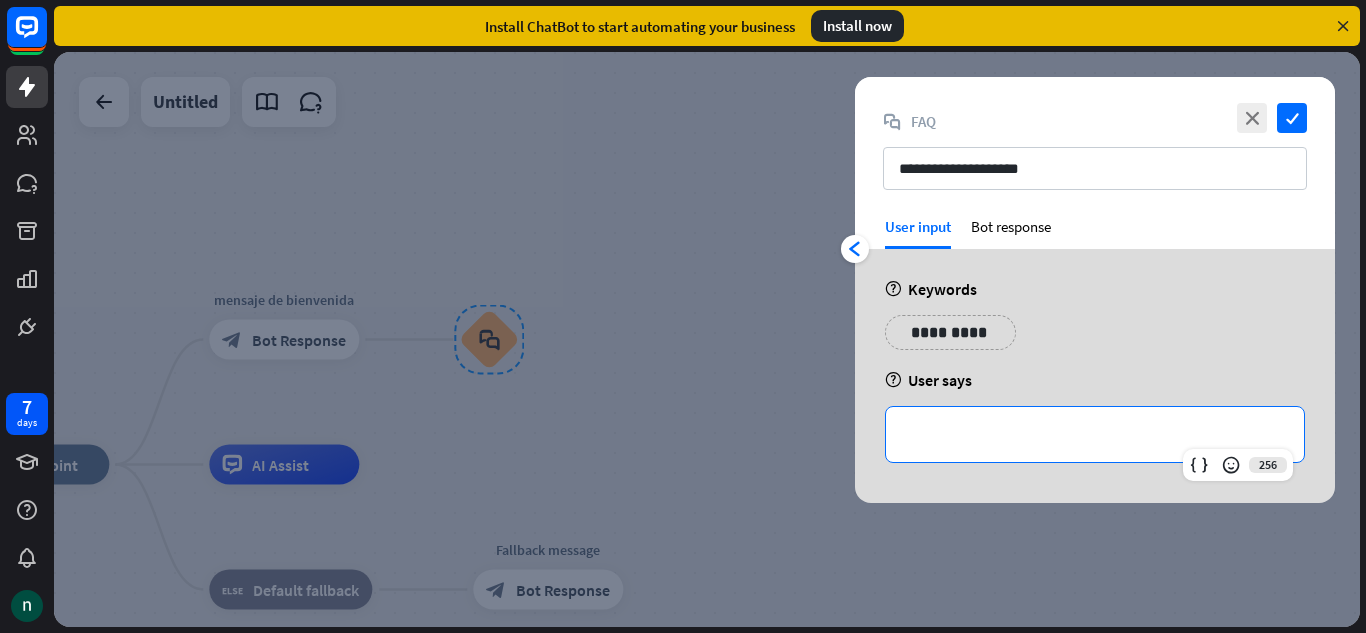 click on "**********" at bounding box center [1095, 434] 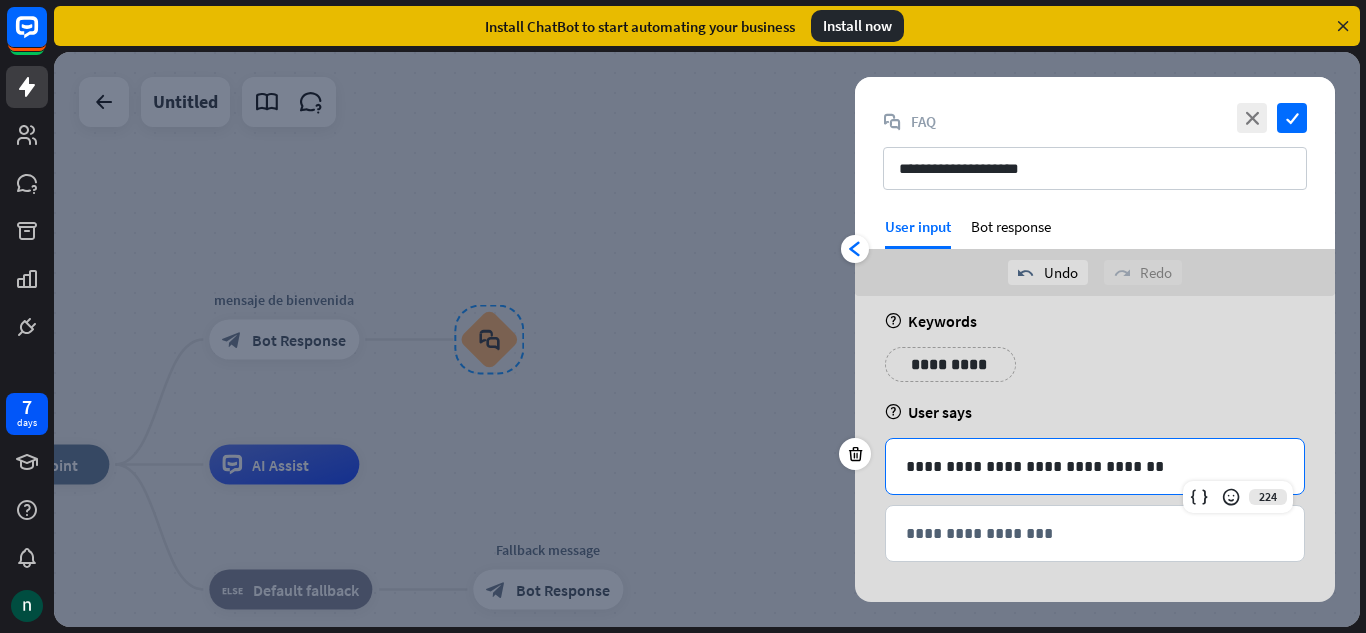 scroll, scrollTop: 0, scrollLeft: 0, axis: both 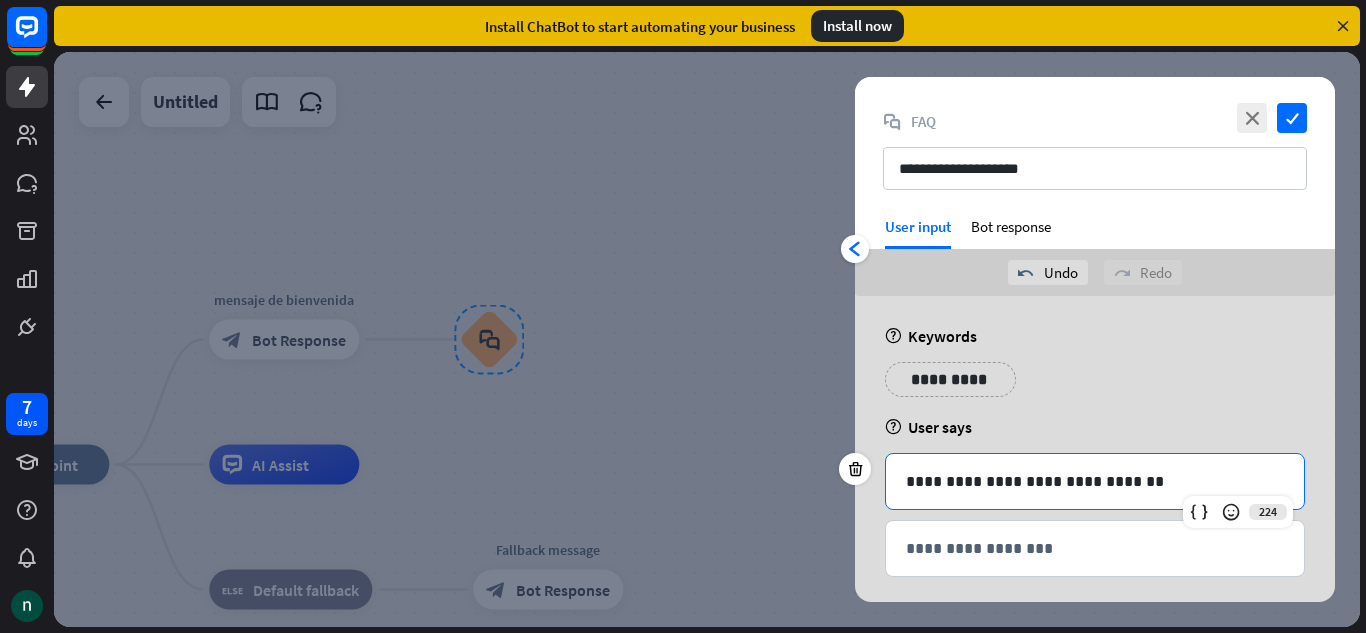 click on "**********" at bounding box center [1095, 481] 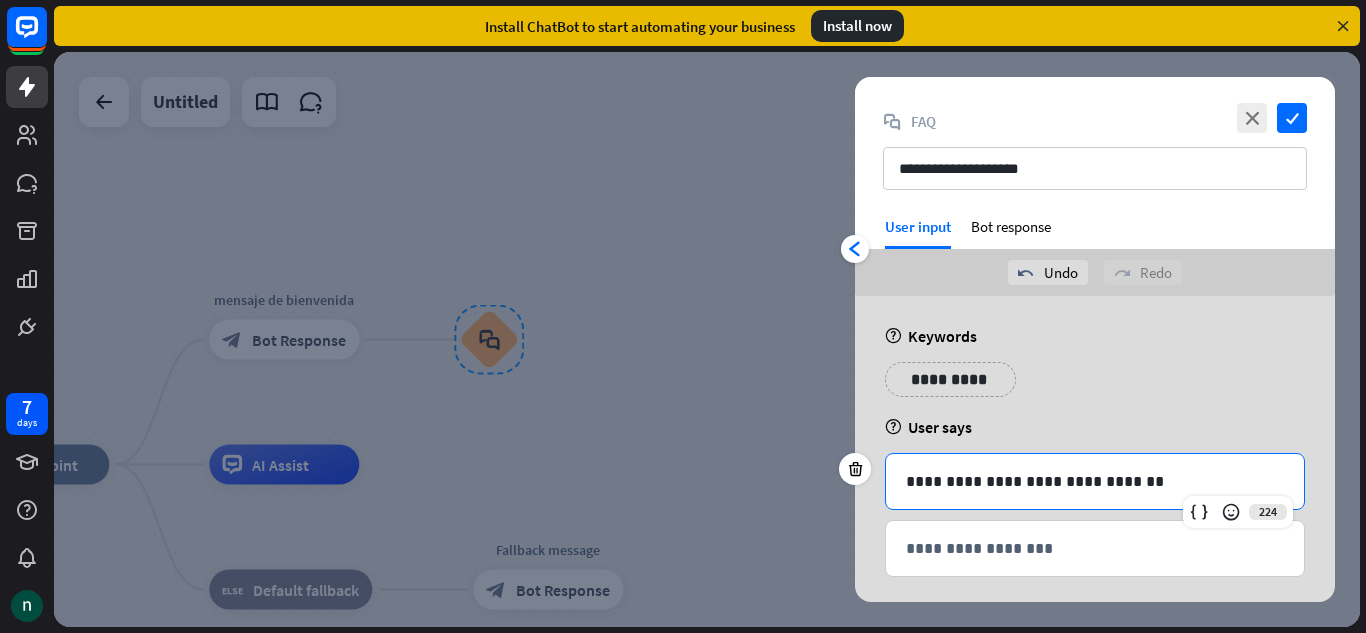 type 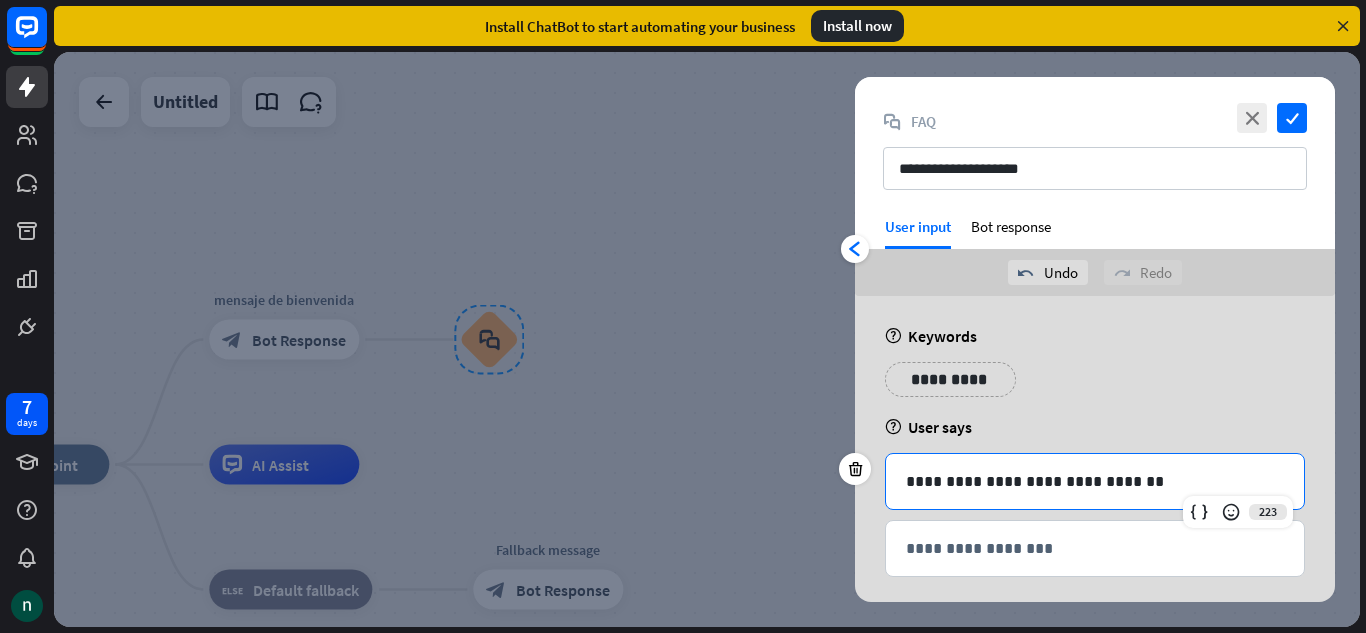 scroll, scrollTop: 15, scrollLeft: 0, axis: vertical 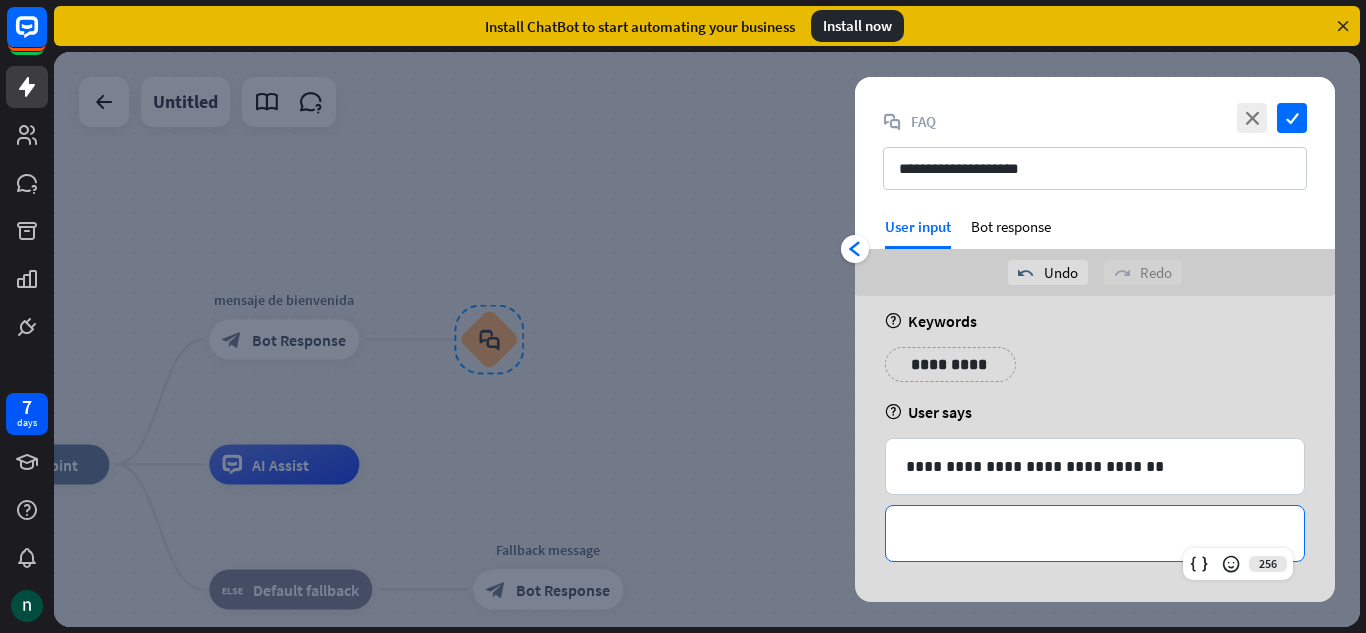 click on "**********" at bounding box center (1095, 533) 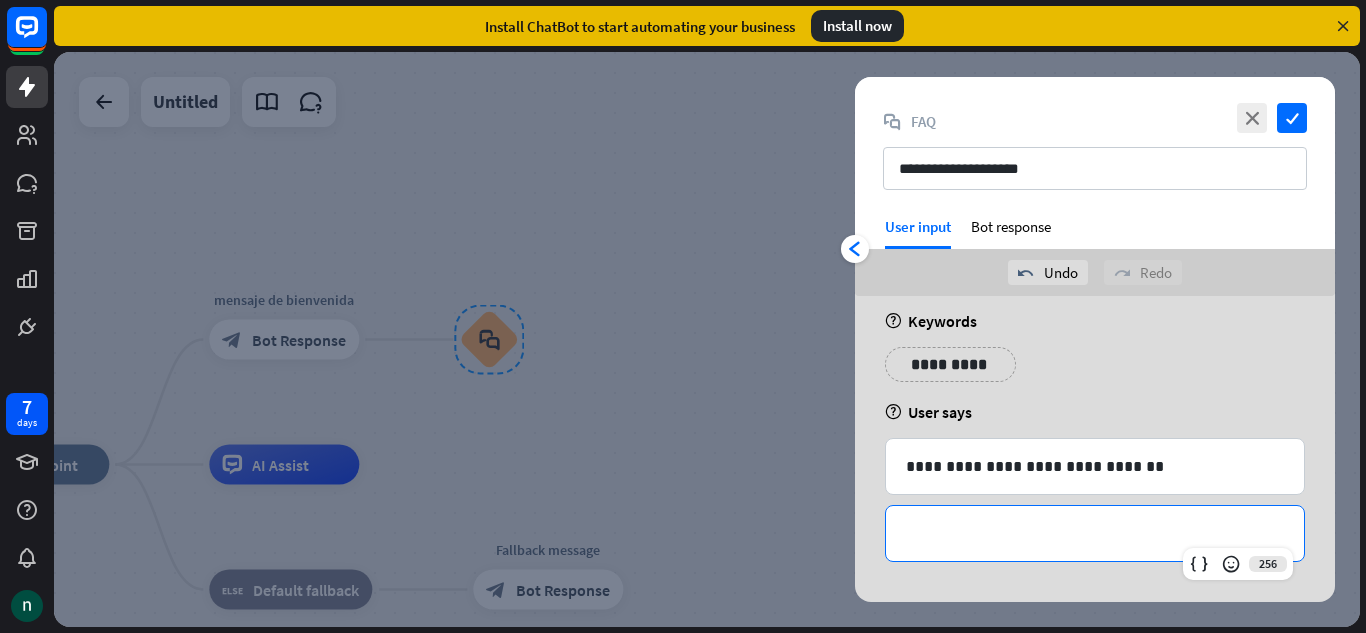 click on "**********" at bounding box center [1095, 533] 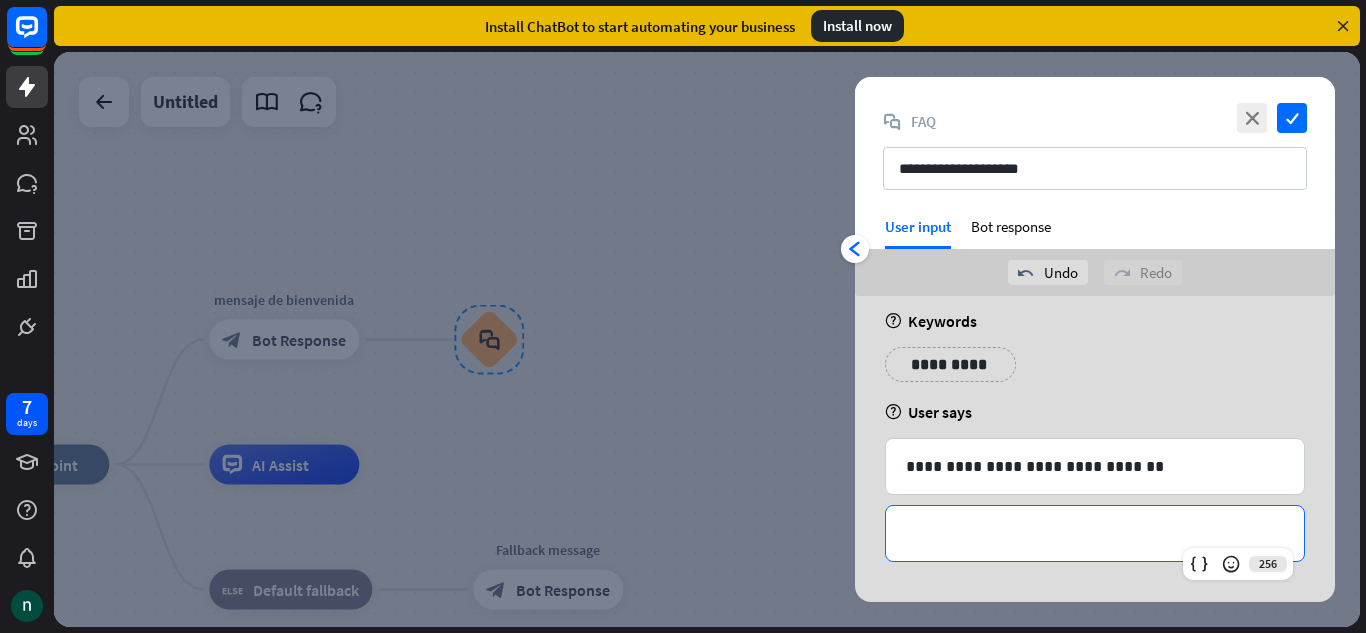 type 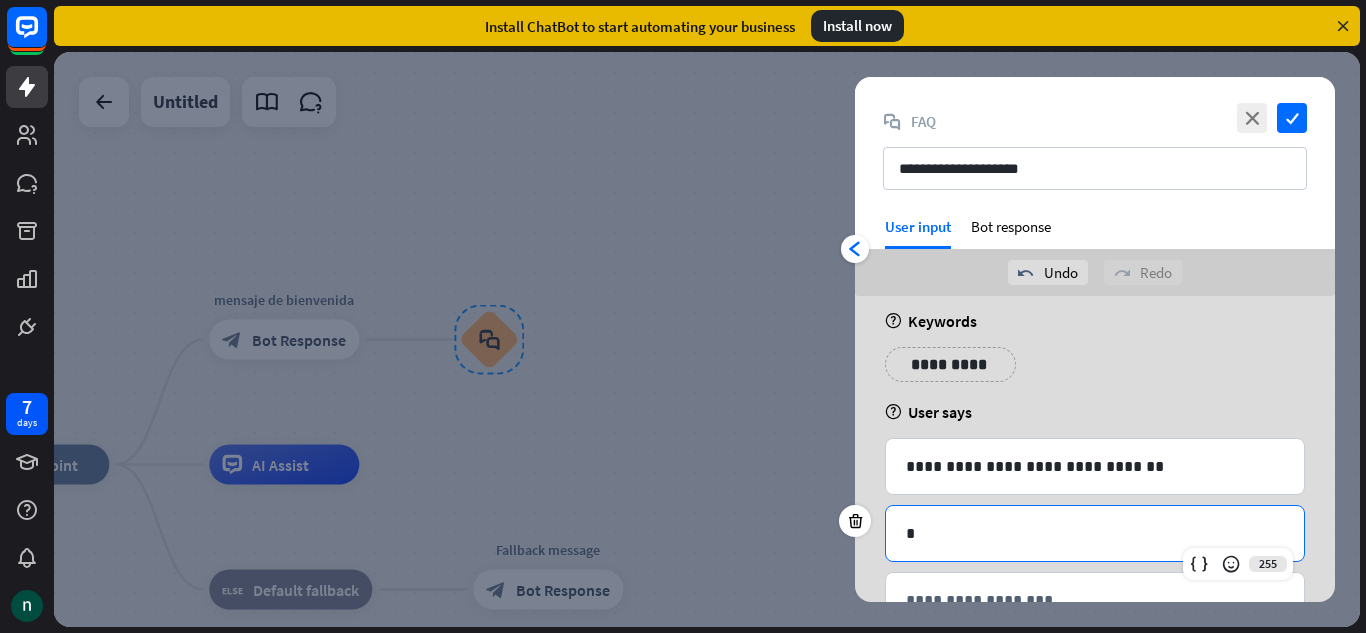 scroll, scrollTop: 0, scrollLeft: 0, axis: both 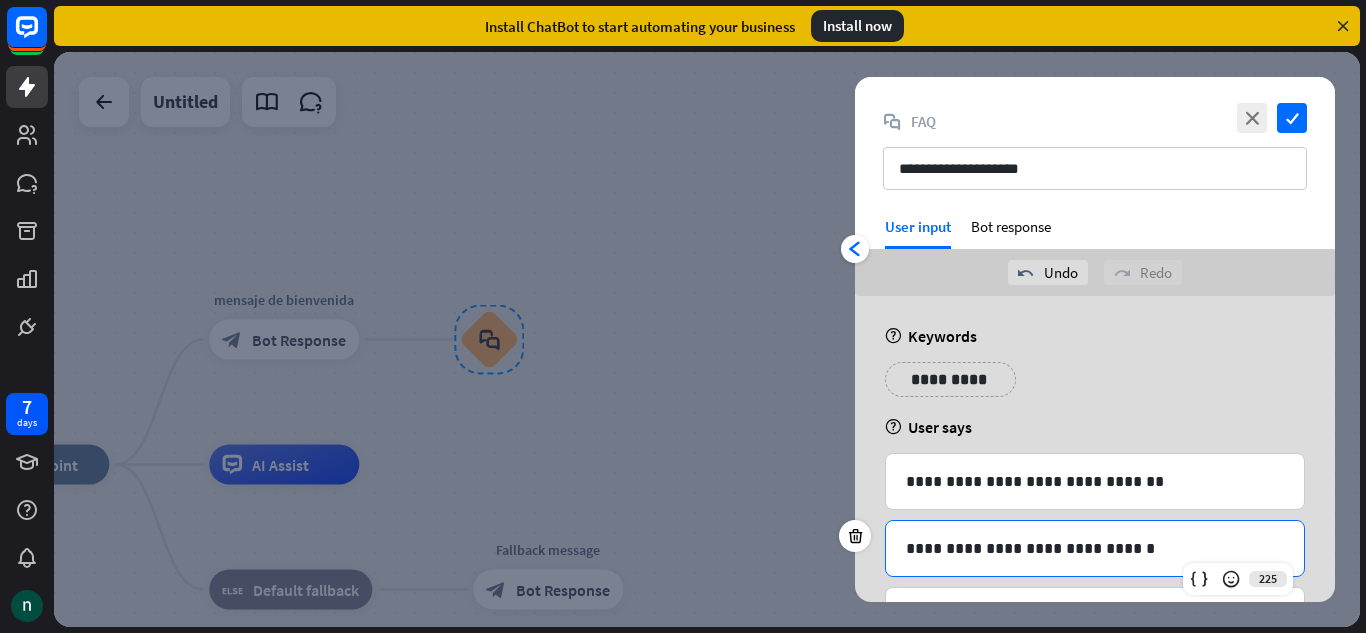 click on "7   days
close
Product Help
First steps   Get started with ChatBot       Help Center   Follow step-by-step tutorials       Academy   Level up your skill set       Contact us   Connect with our Product Experts
Install ChatBot to start automating your business
Install now                         home_2   Start point                 mensaje de [PERSON_NAME]   block_bot_response   Bot Response                   block_faq                     AI Assist                   block_fallback   Default fallback                 Fallback message   block_bot_response   Bot Response
Untitled
close   Interactions   block_user_input   User Input" at bounding box center (683, 316) 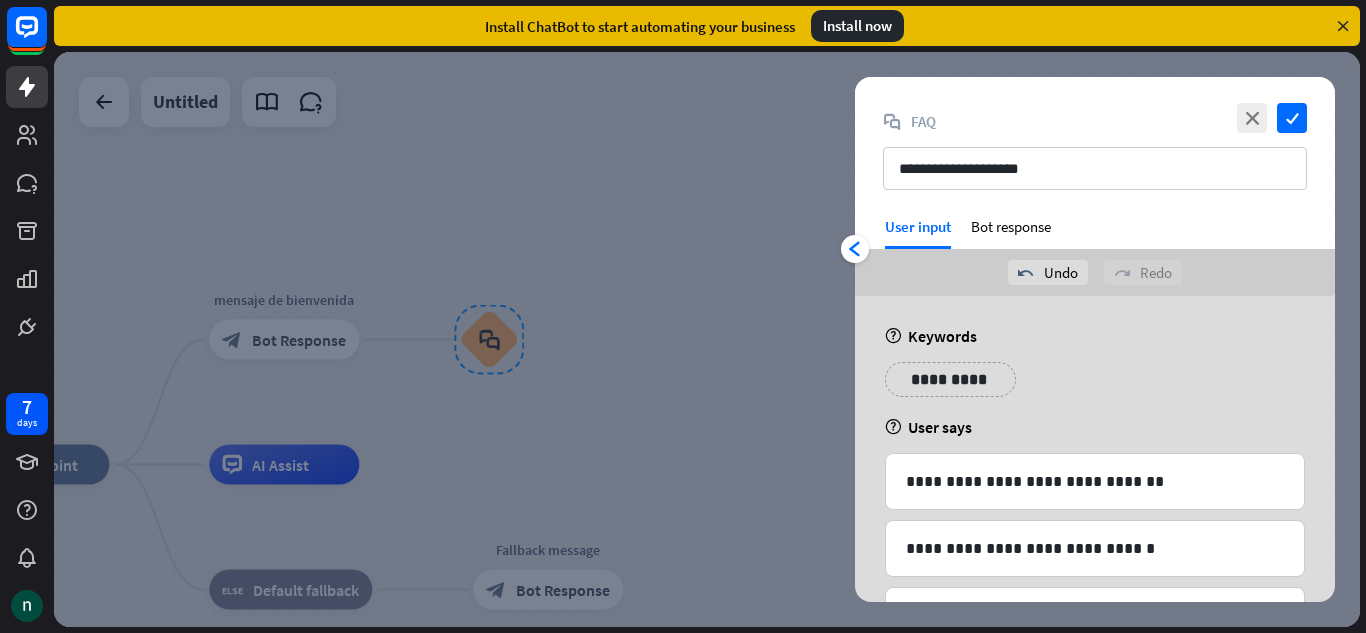 click on "**********" at bounding box center [950, 379] 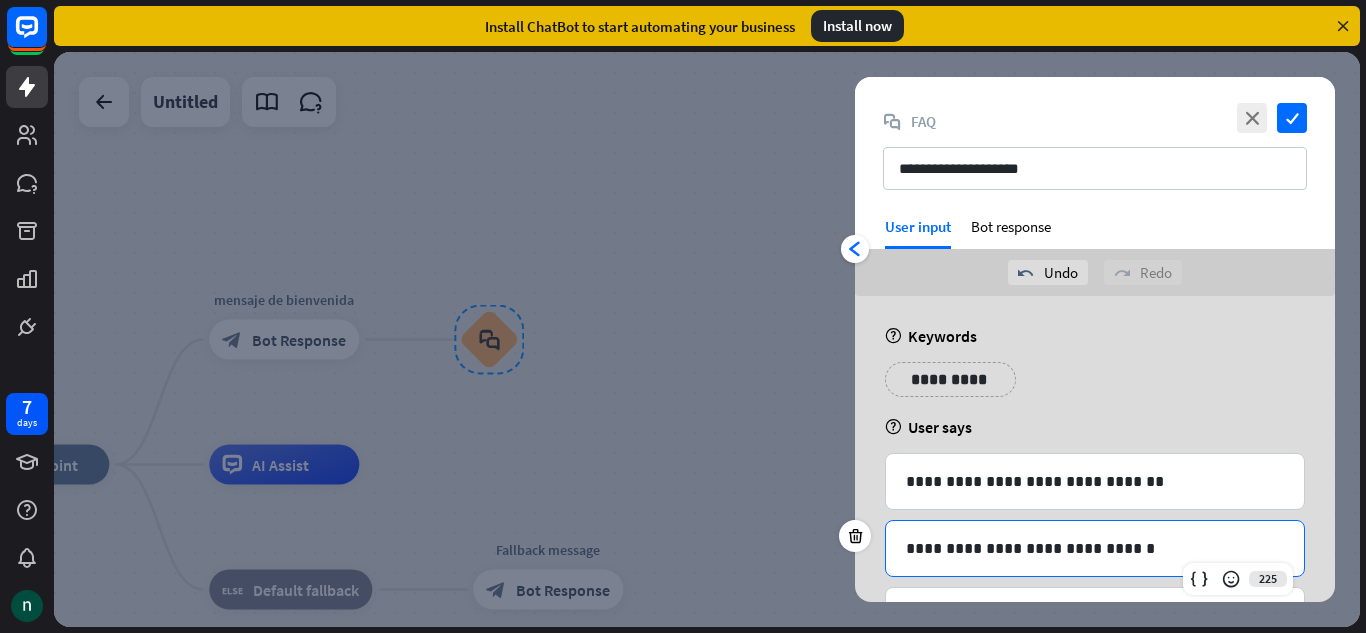 click on "**********" at bounding box center [1095, 548] 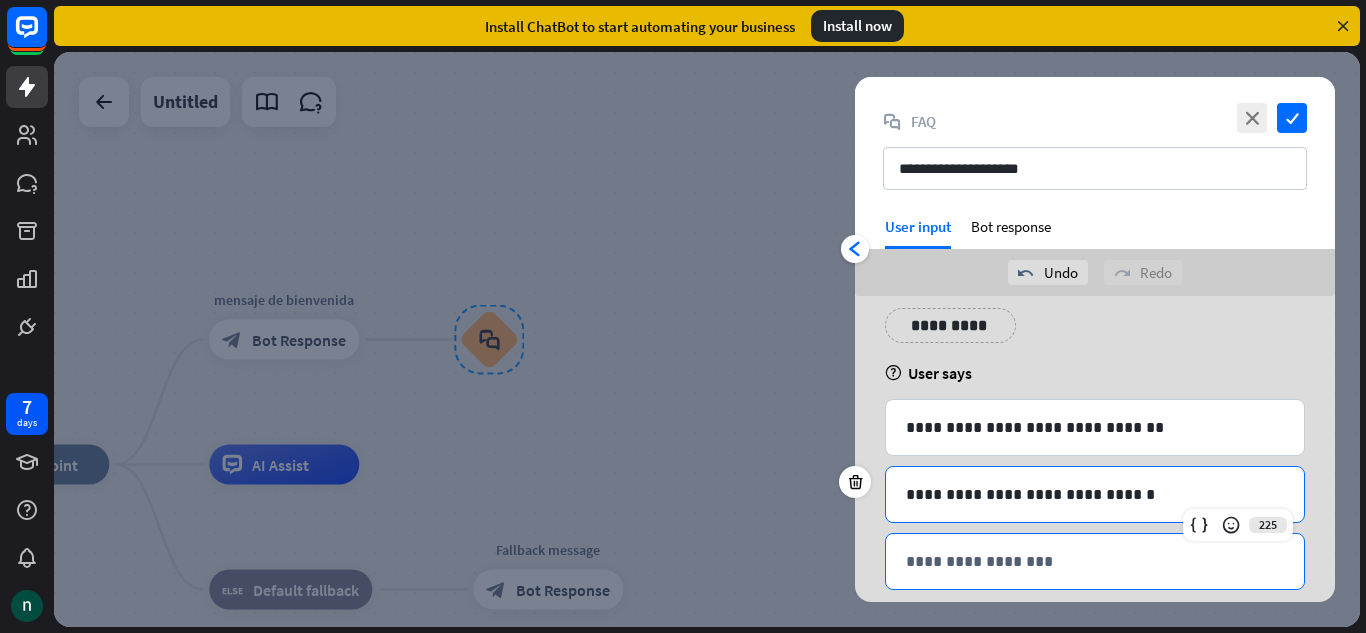 scroll, scrollTop: 82, scrollLeft: 0, axis: vertical 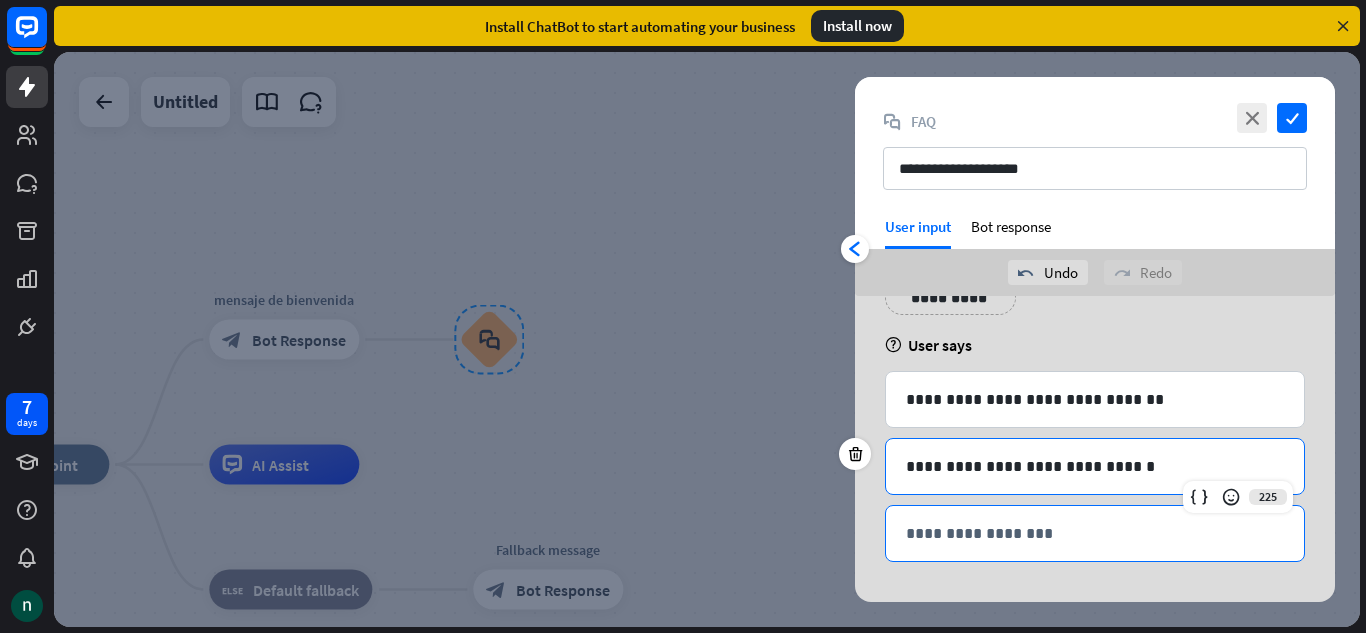 click on "**********" at bounding box center (1095, 533) 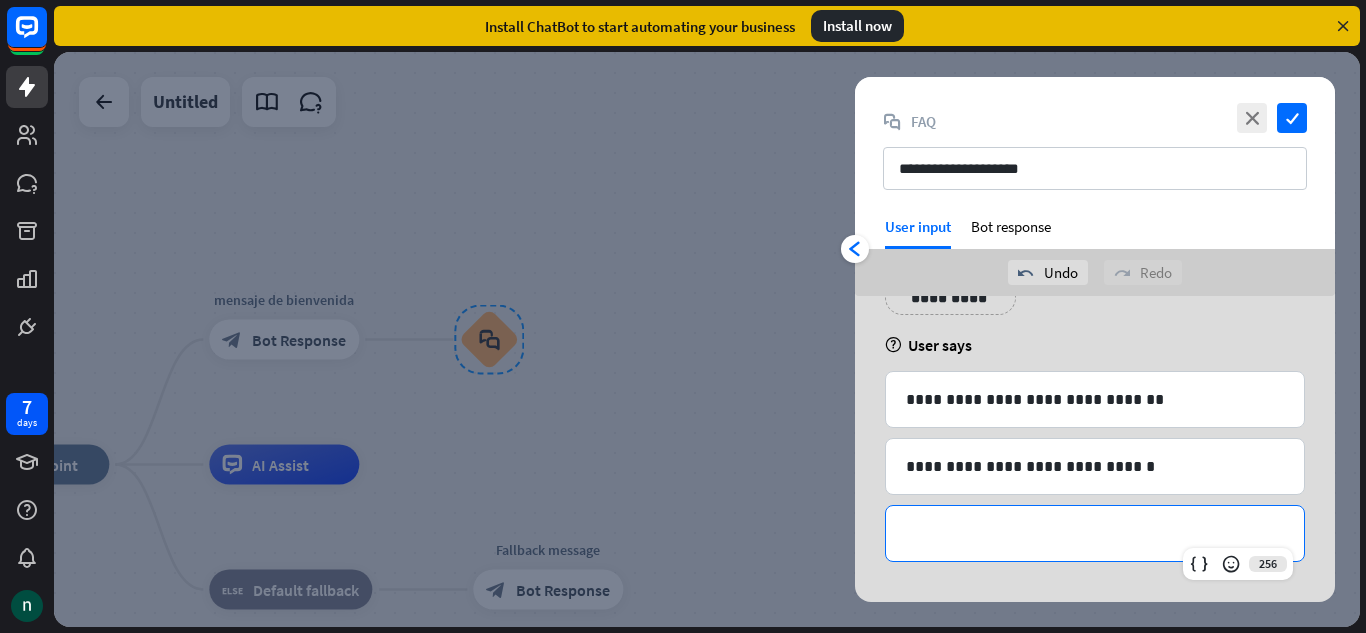 click on "**********" at bounding box center [1095, 533] 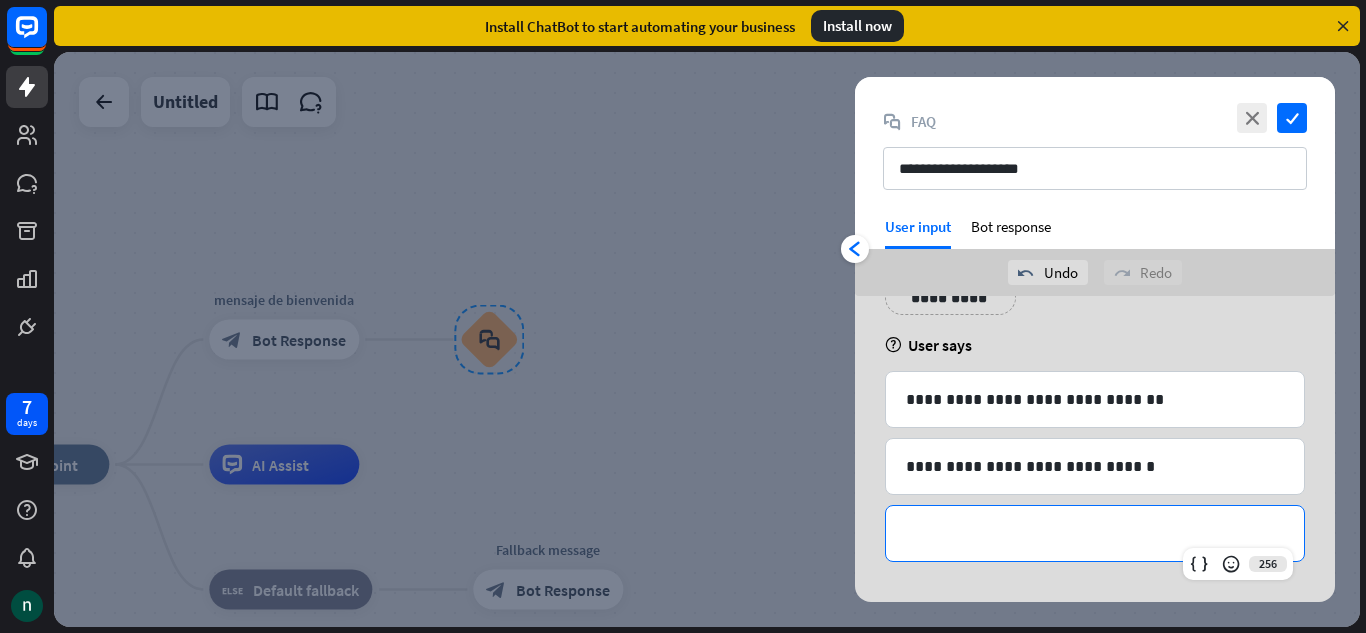 type 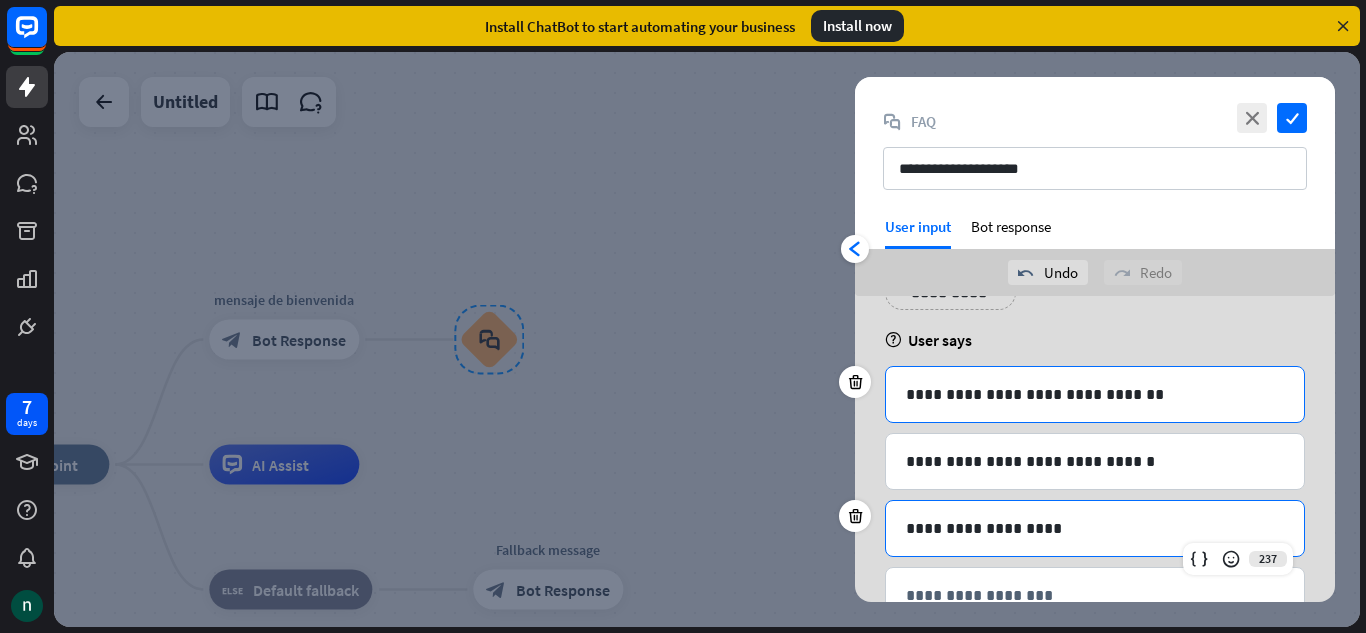 scroll, scrollTop: 149, scrollLeft: 0, axis: vertical 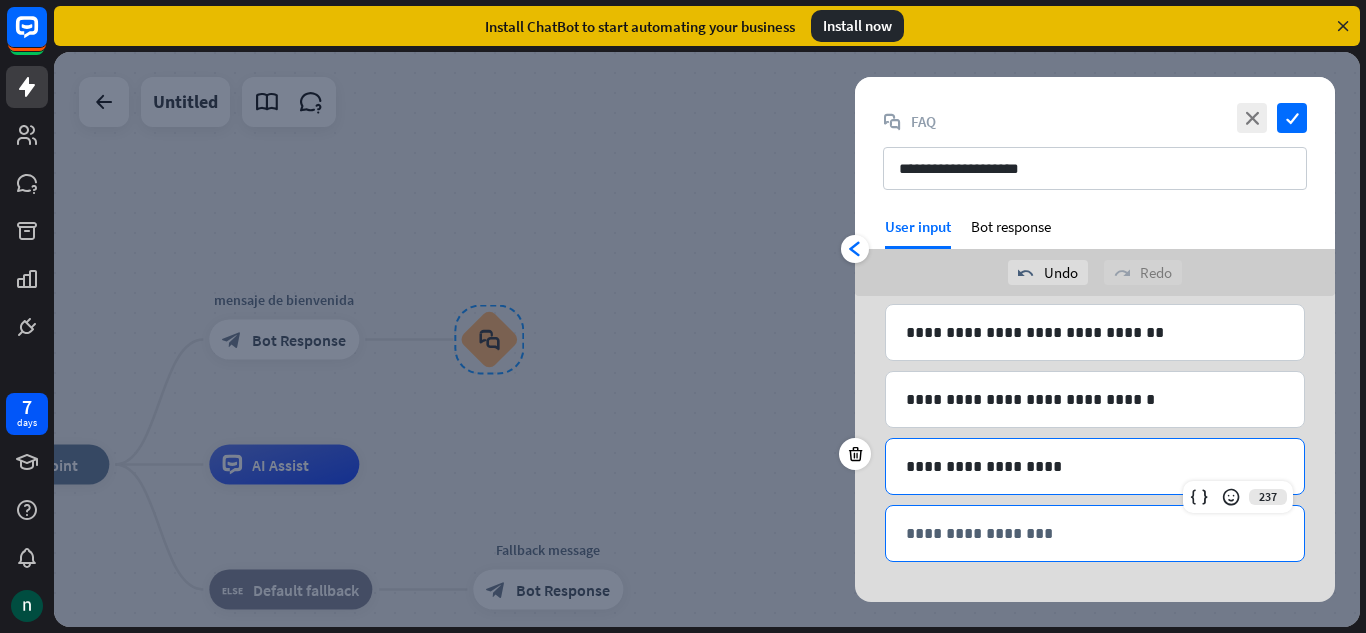 click on "**********" at bounding box center (1095, 533) 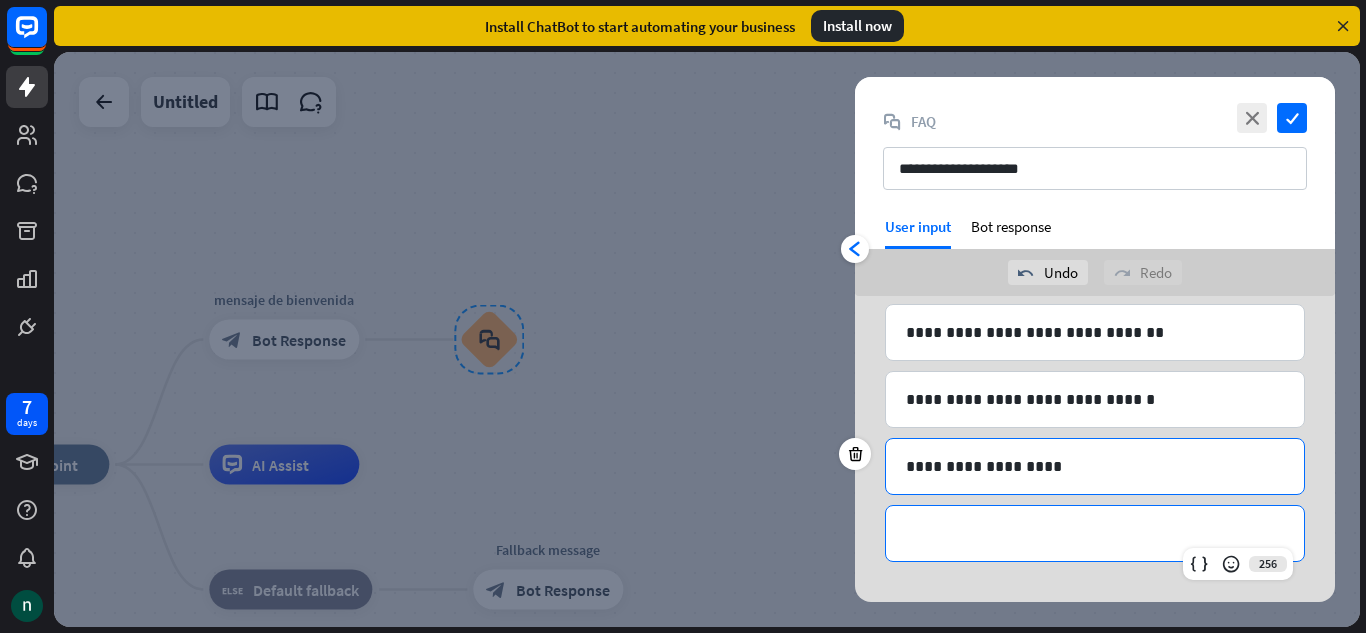 click on "**********" at bounding box center [1095, 466] 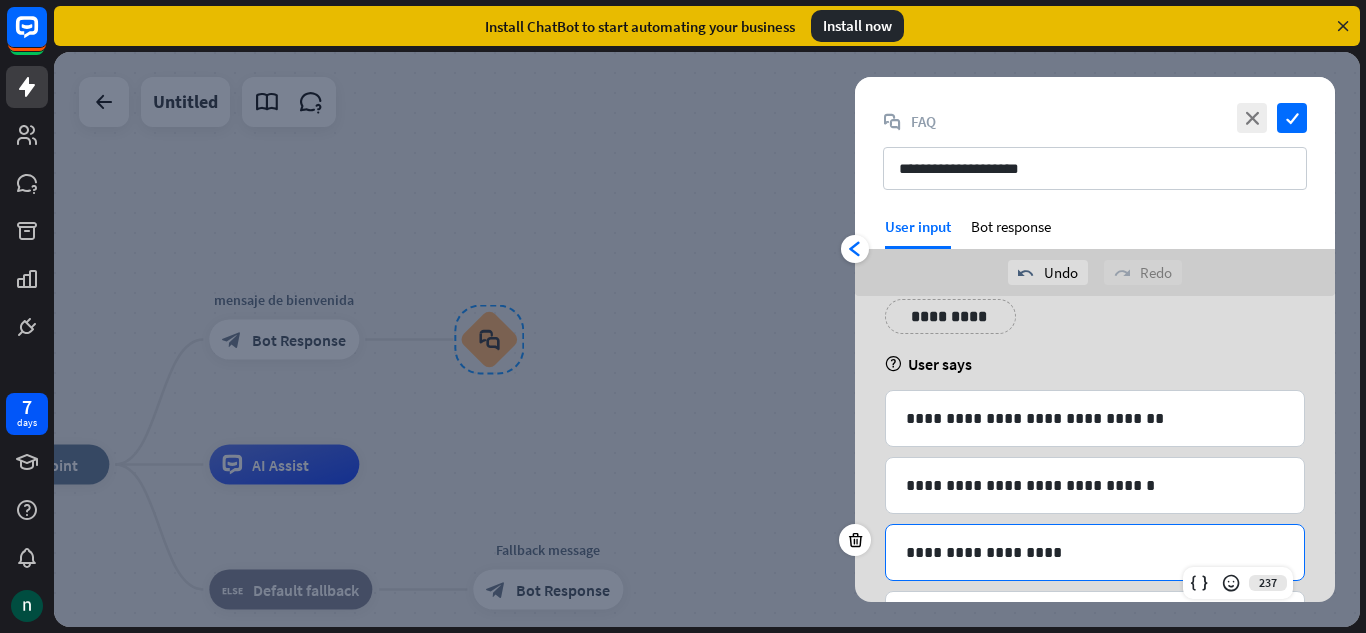 scroll, scrollTop: 0, scrollLeft: 0, axis: both 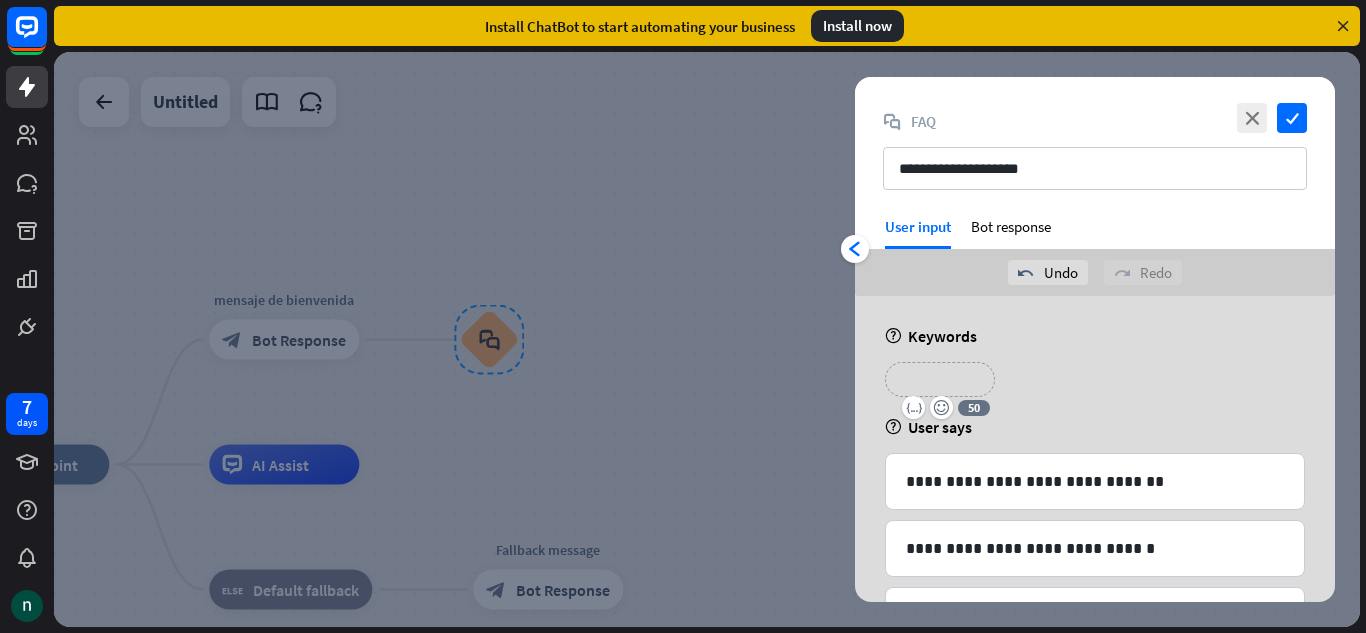 click on "**********" at bounding box center [940, 379] 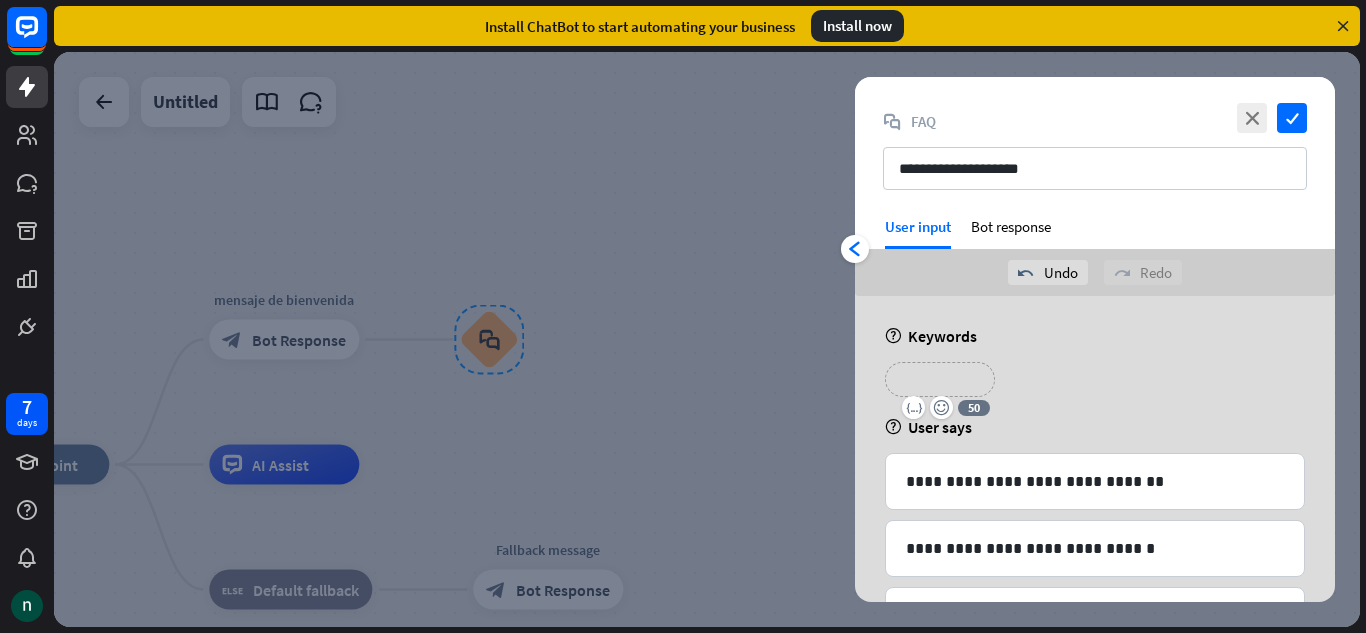 type 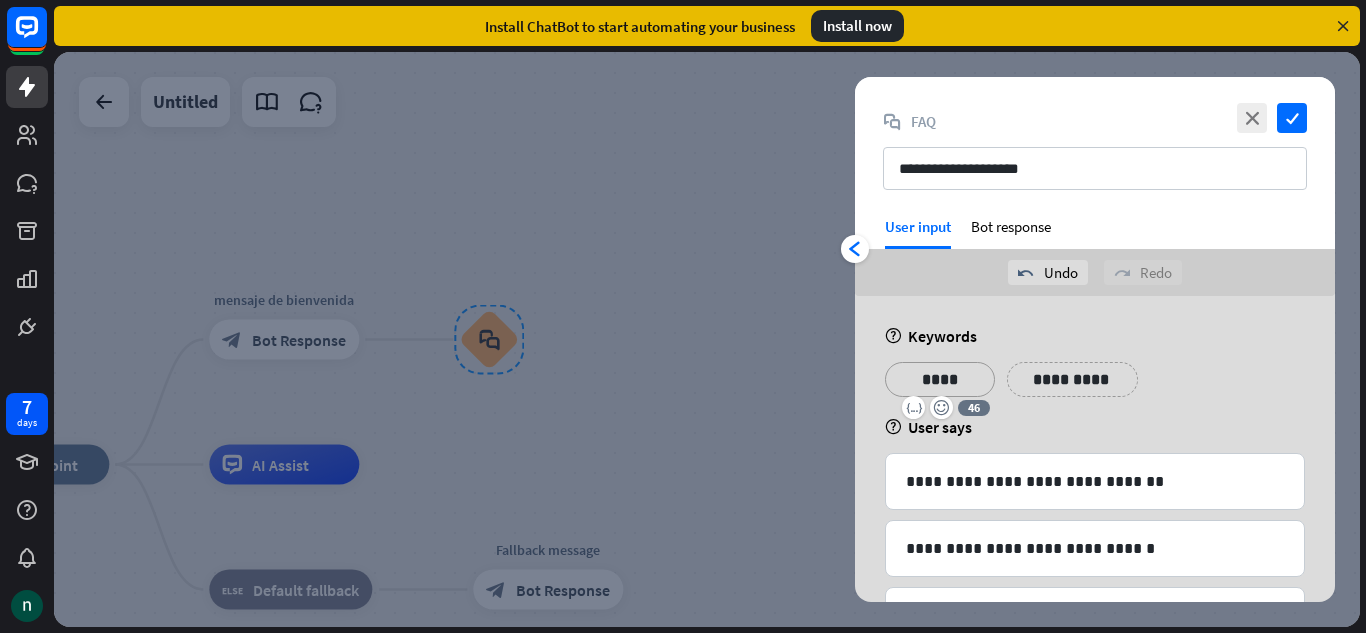 click on "**********" at bounding box center [1072, 379] 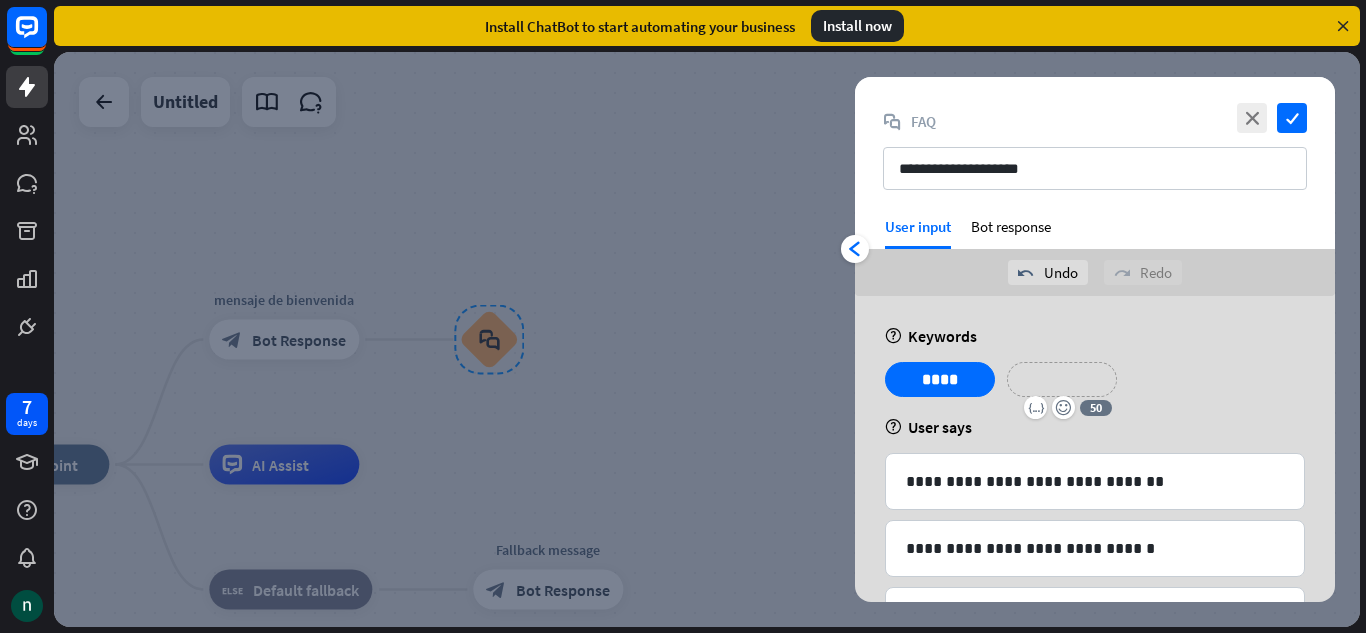 type 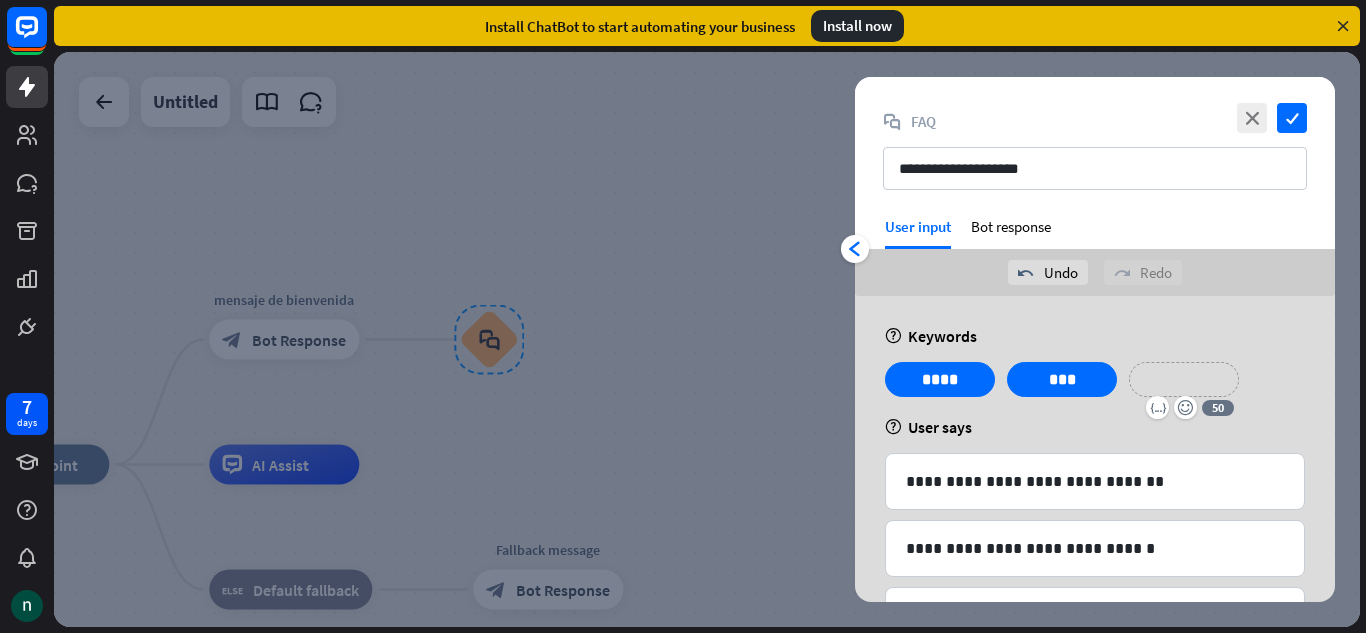 click on "**********" at bounding box center (1184, 379) 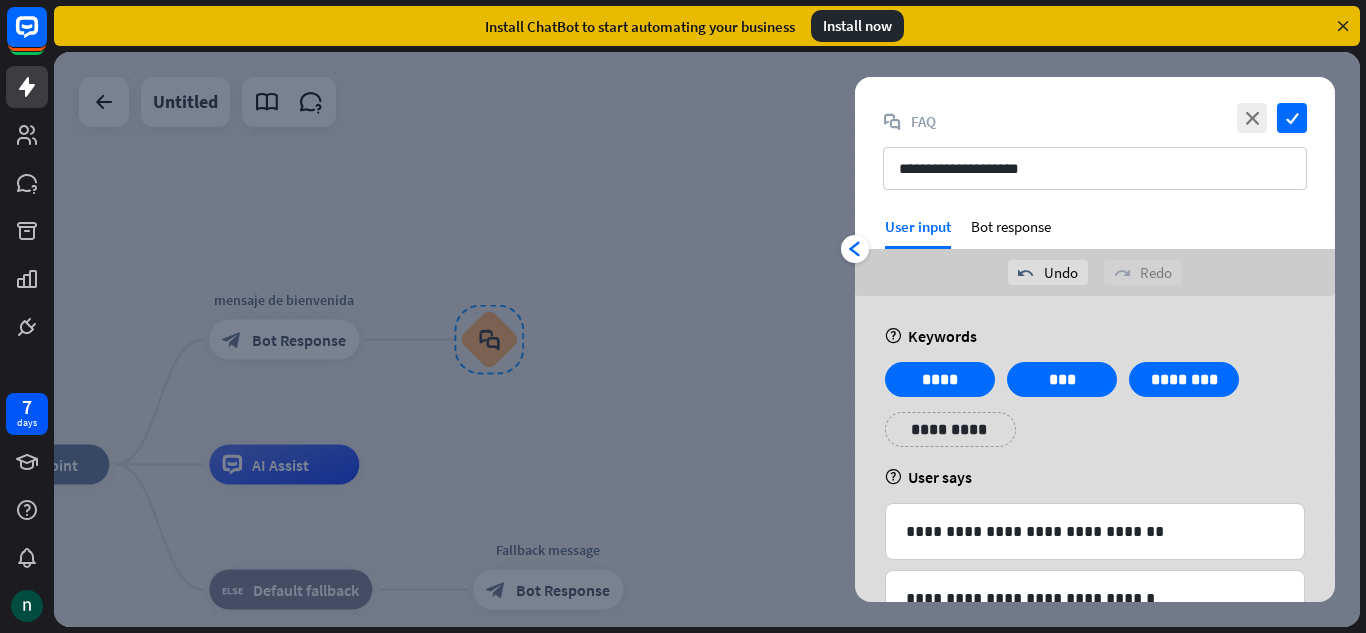 click on "**********" at bounding box center (1095, 412) 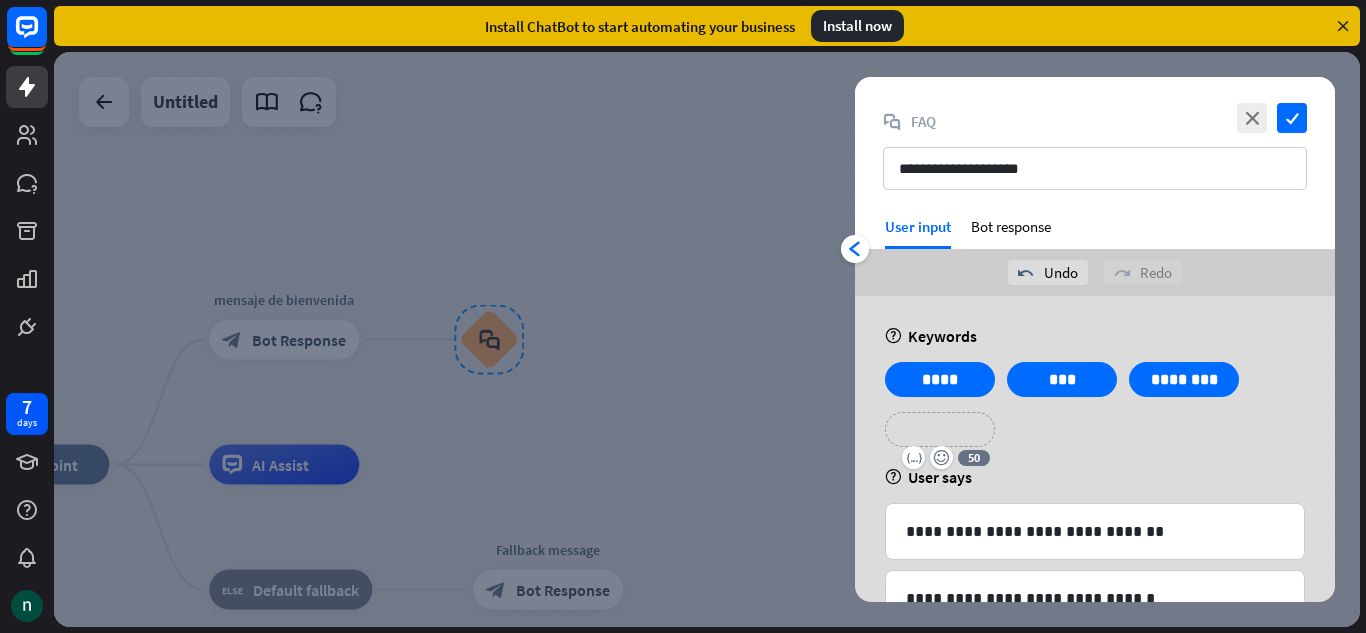 click on "**********" at bounding box center (940, 429) 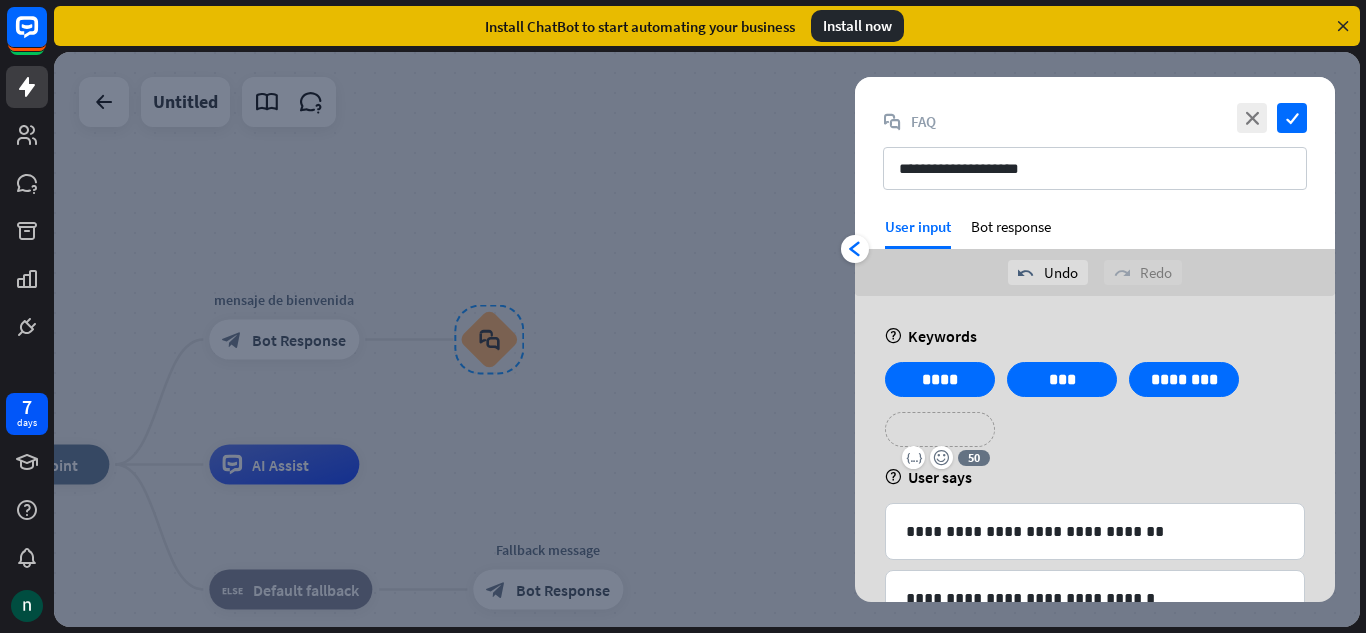 type 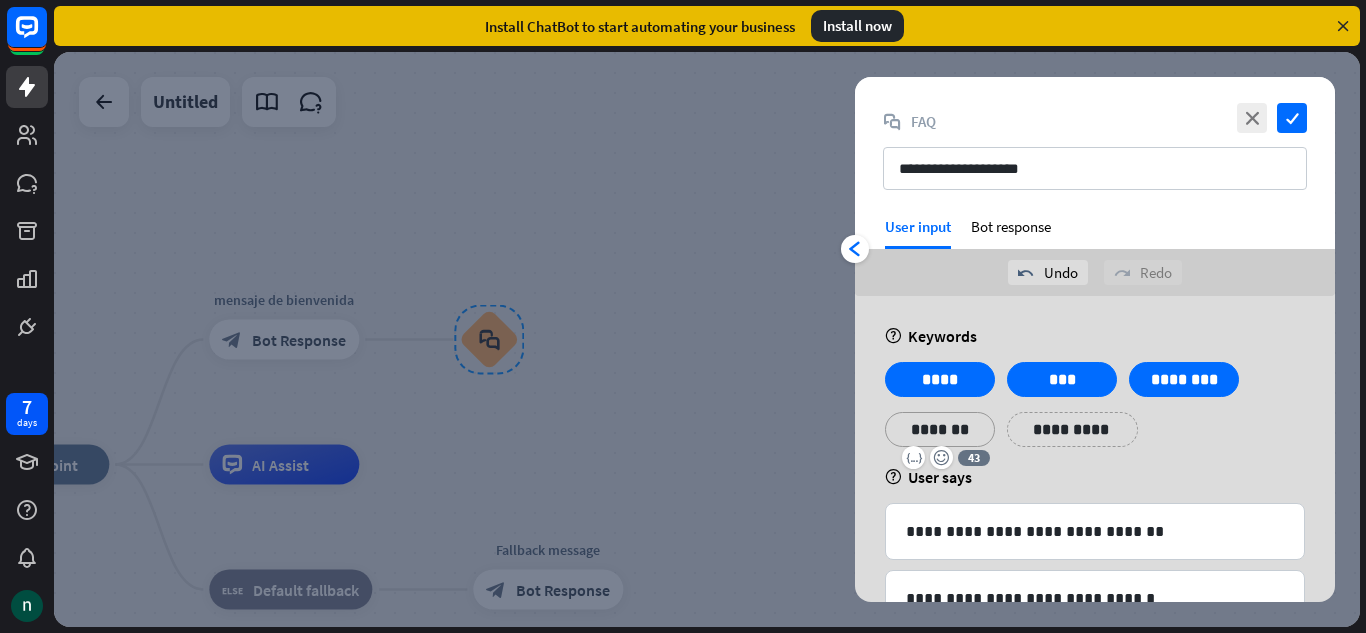 click on "**********" at bounding box center (1072, 429) 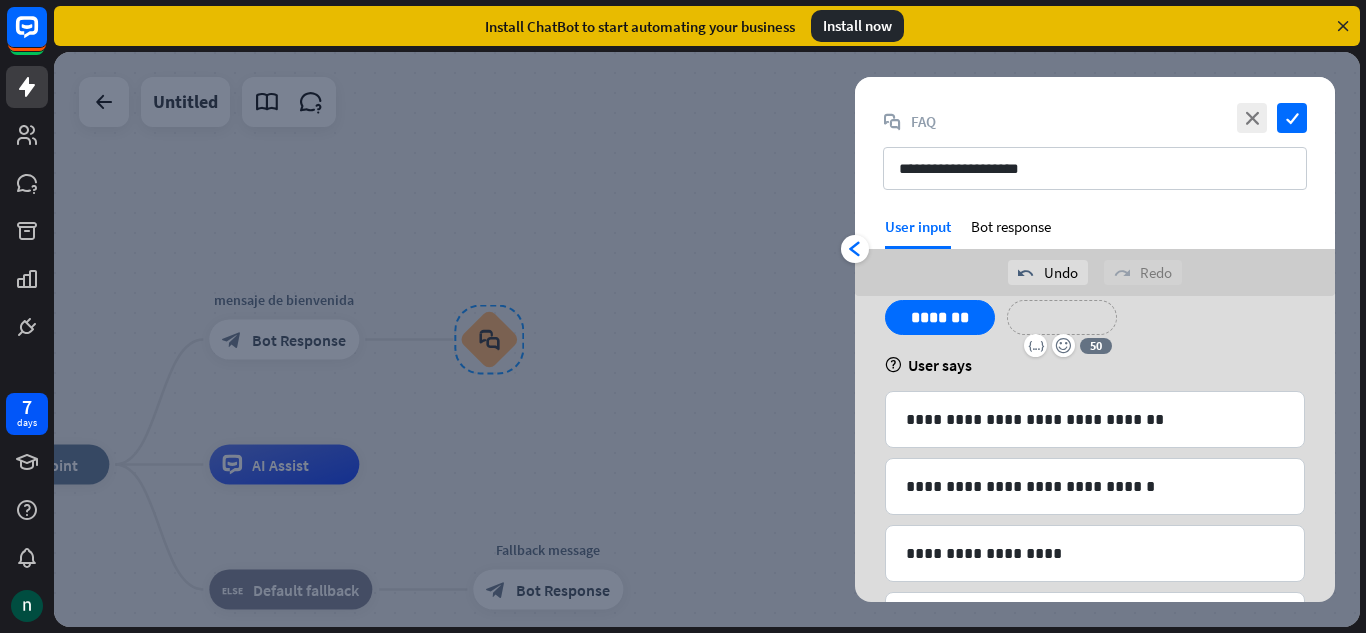 scroll, scrollTop: 199, scrollLeft: 0, axis: vertical 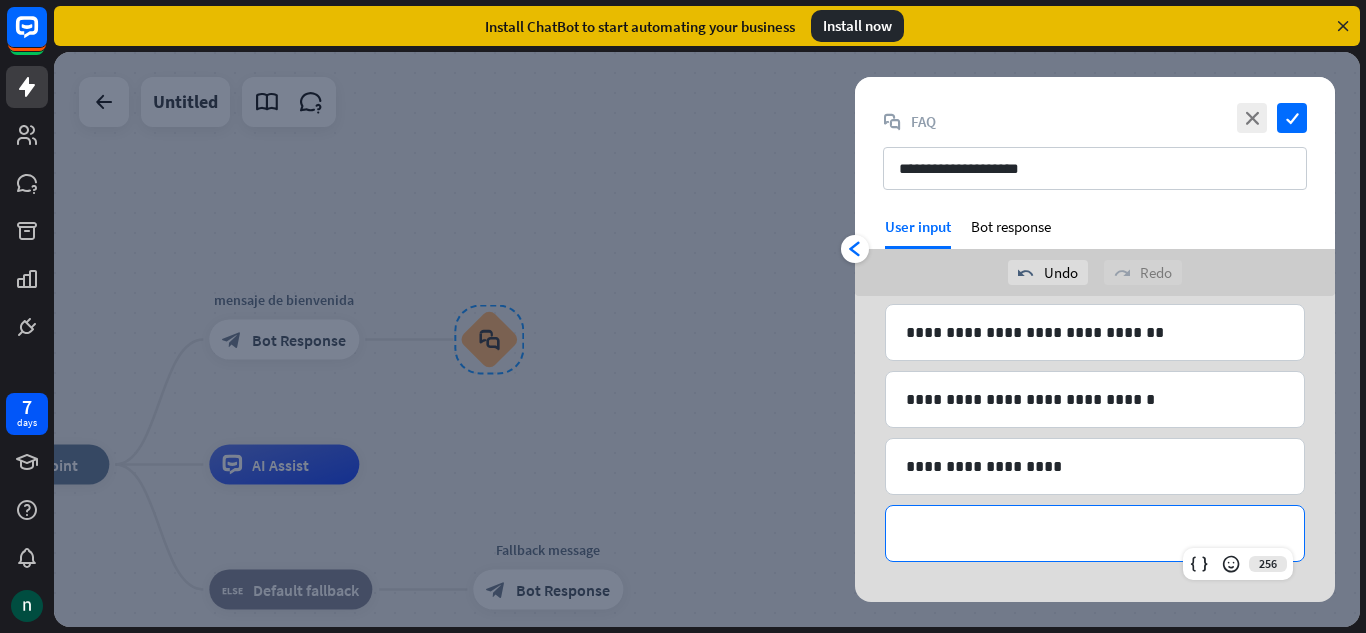 click on "**********" at bounding box center [1095, 533] 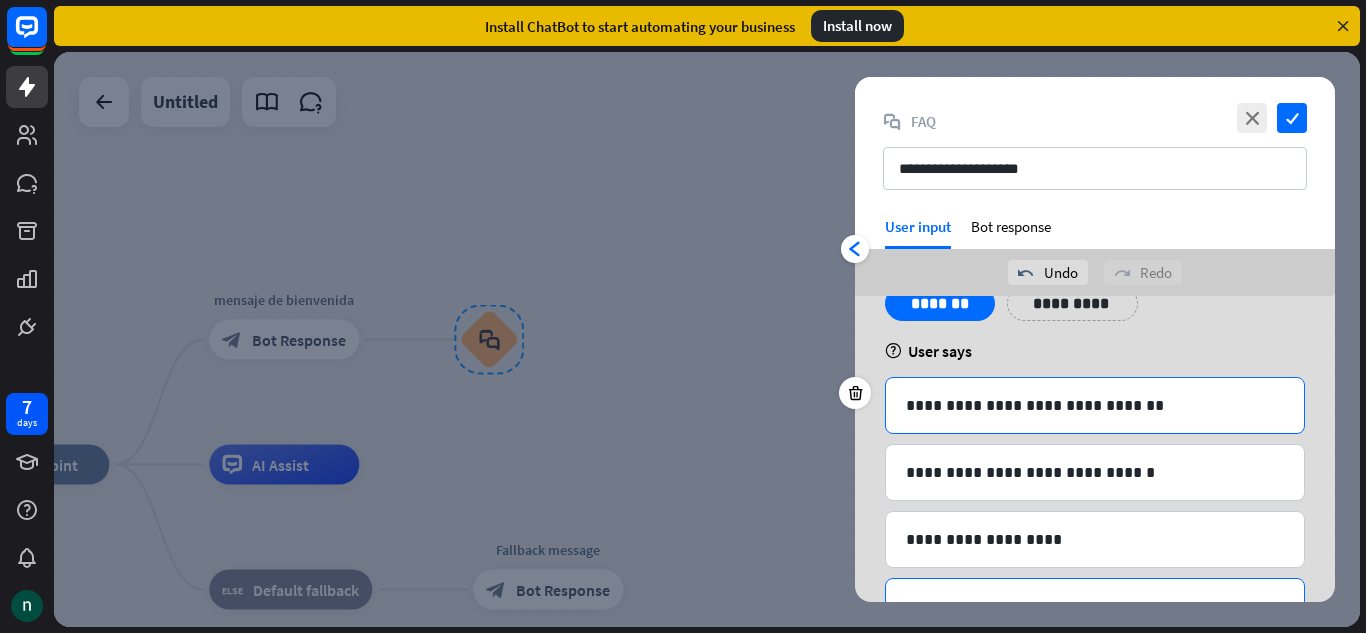 scroll, scrollTop: 0, scrollLeft: 0, axis: both 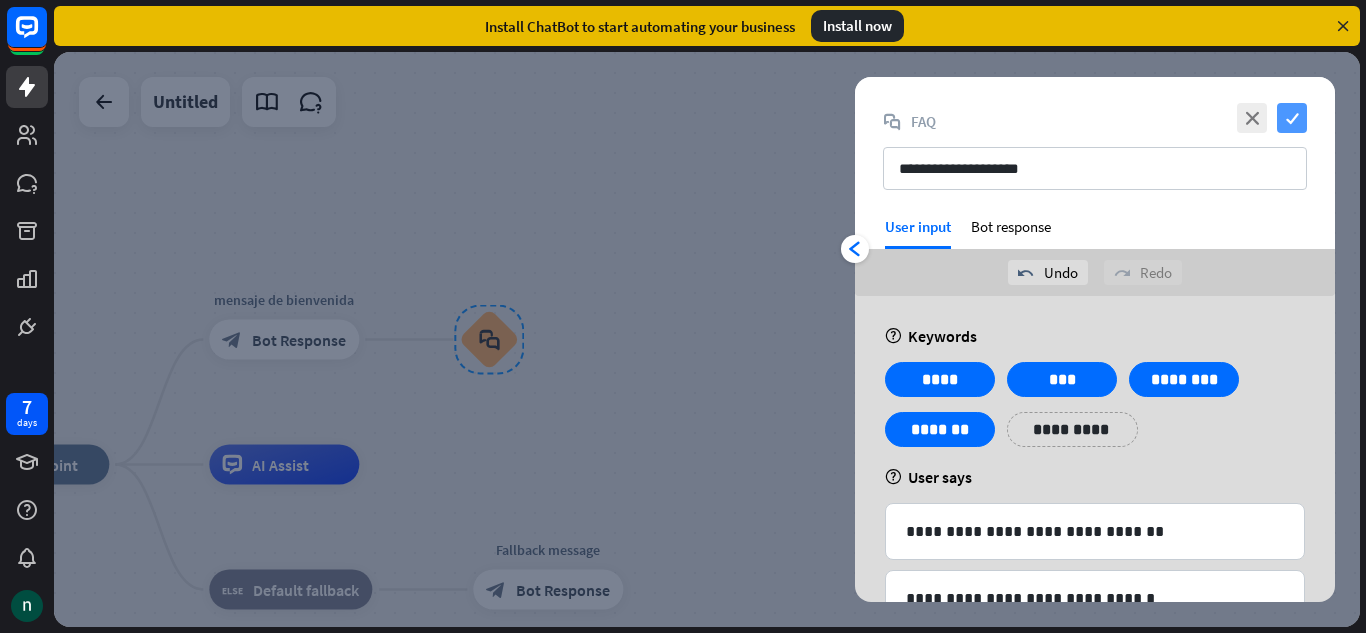 click on "check" at bounding box center [1292, 118] 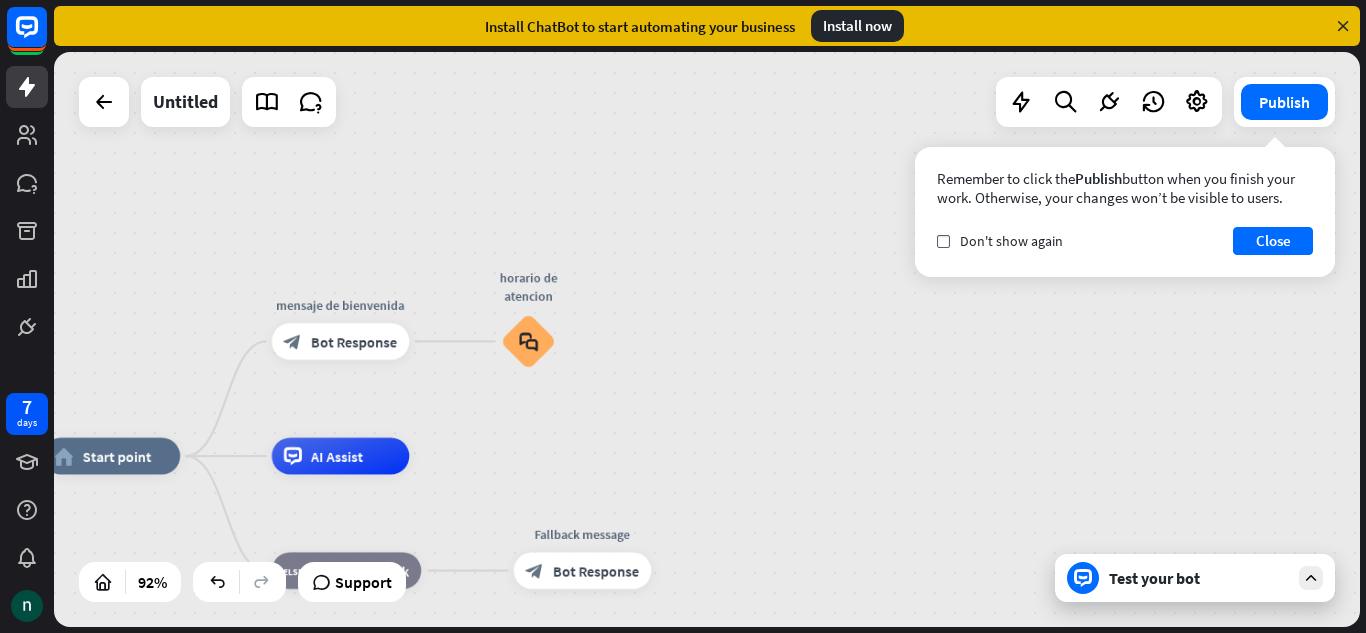 click at bounding box center (1311, 578) 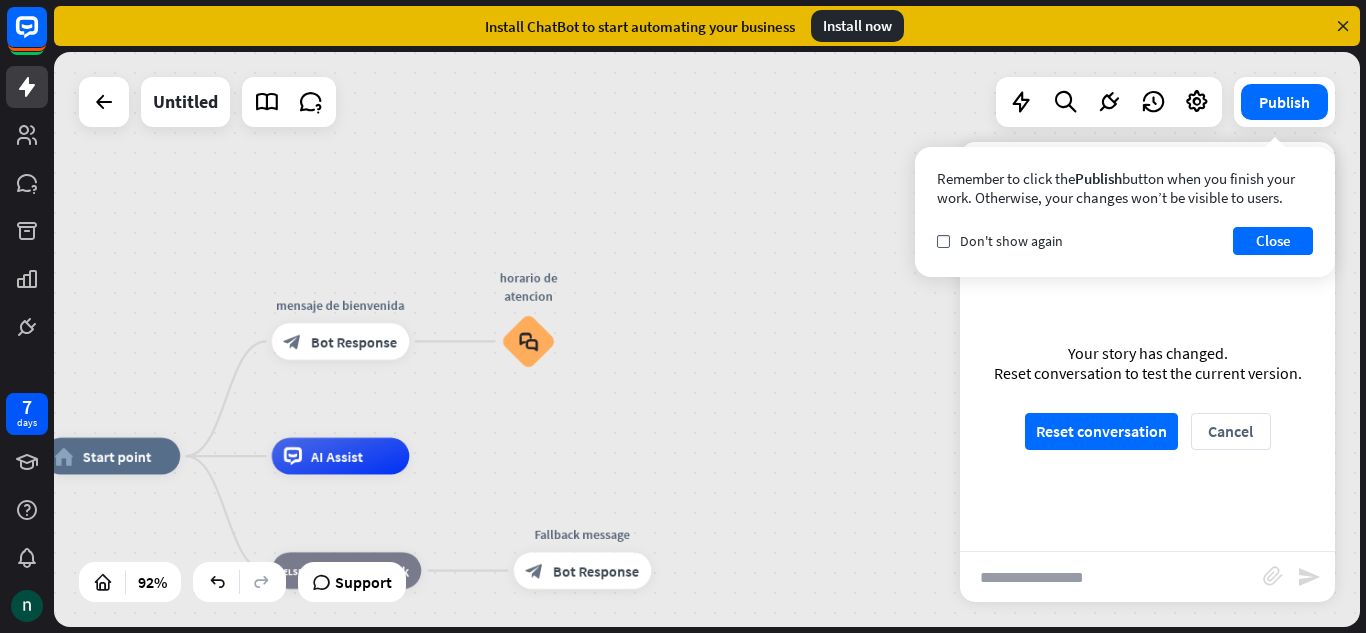 click on "home_2   Start point                 mensaje de [PERSON_NAME]   block_bot_response   Bot Response       Edit name   more_horiz           horario de atencion    block_faq                     AI Assist                   block_fallback   Default fallback                 Fallback message   block_bot_response   Bot Response" at bounding box center (707, 339) 